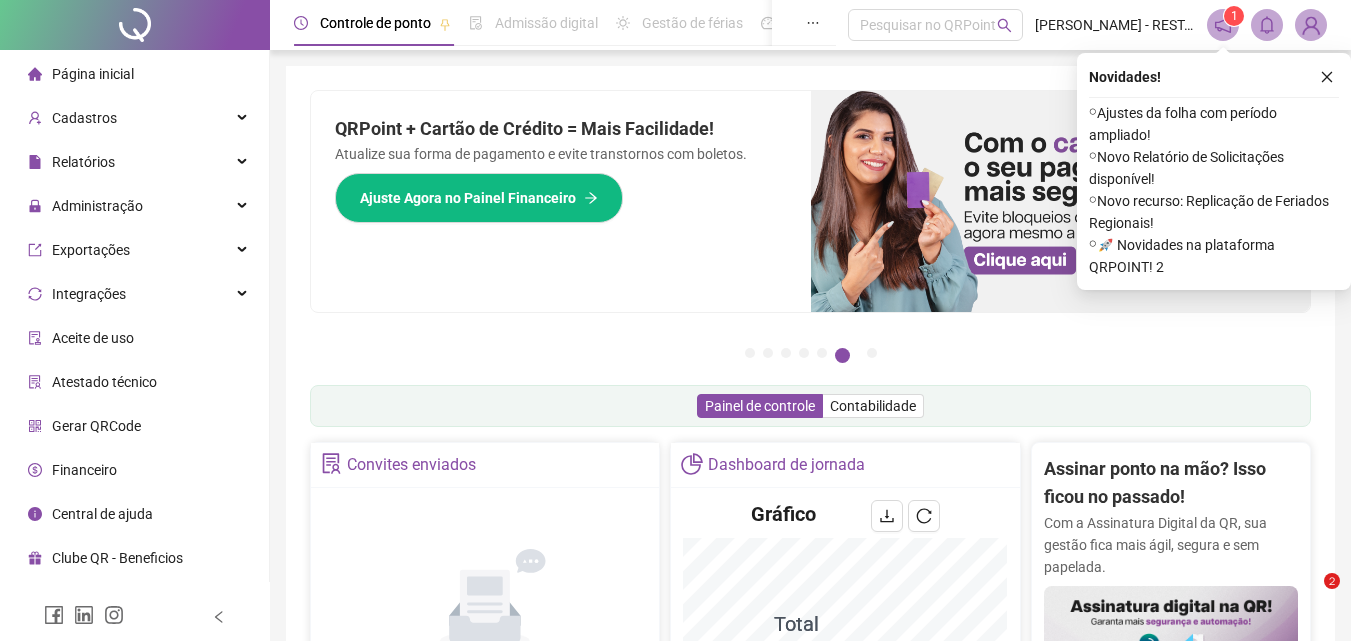 scroll, scrollTop: 0, scrollLeft: 0, axis: both 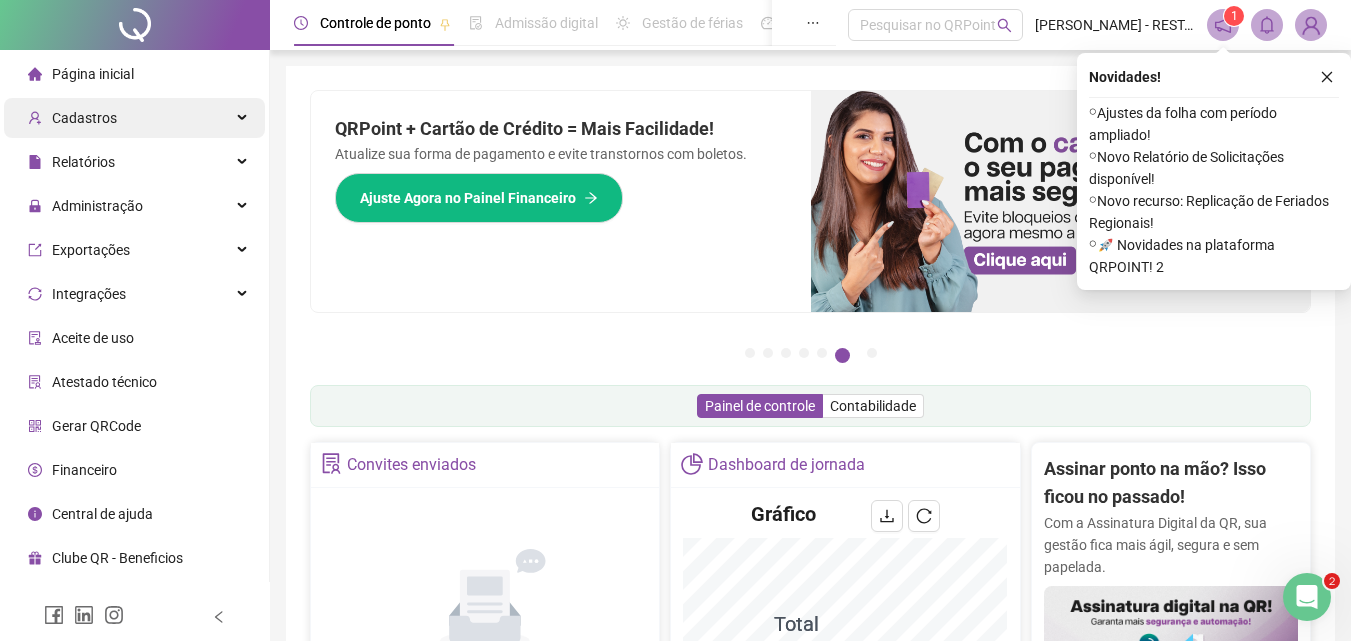 click on "Cadastros" at bounding box center (134, 118) 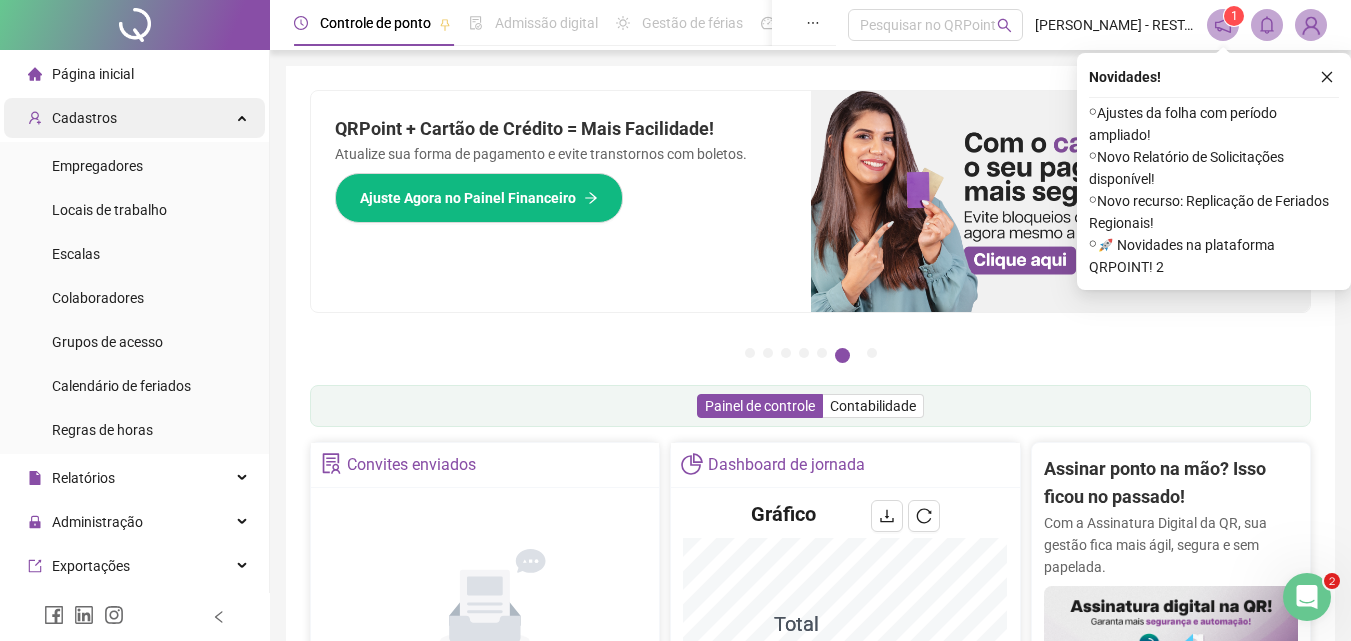 click on "Cadastros" at bounding box center (134, 118) 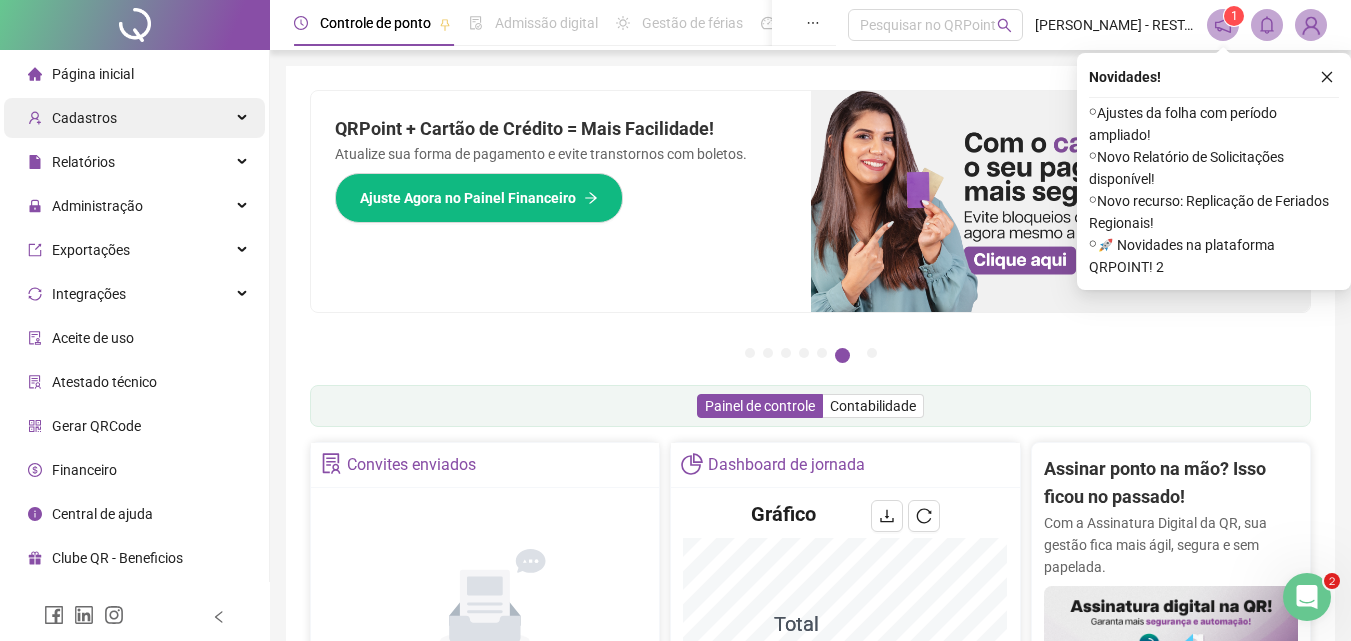 click on "Cadastros" at bounding box center (134, 118) 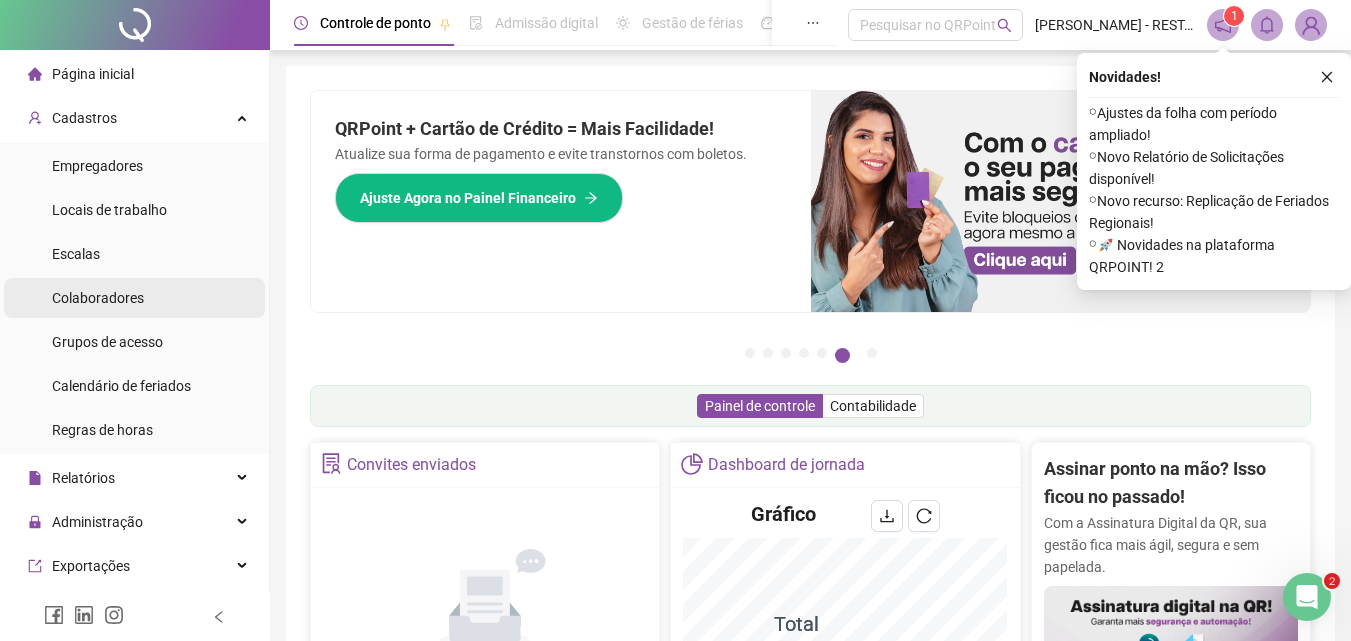 click on "Colaboradores" at bounding box center [98, 298] 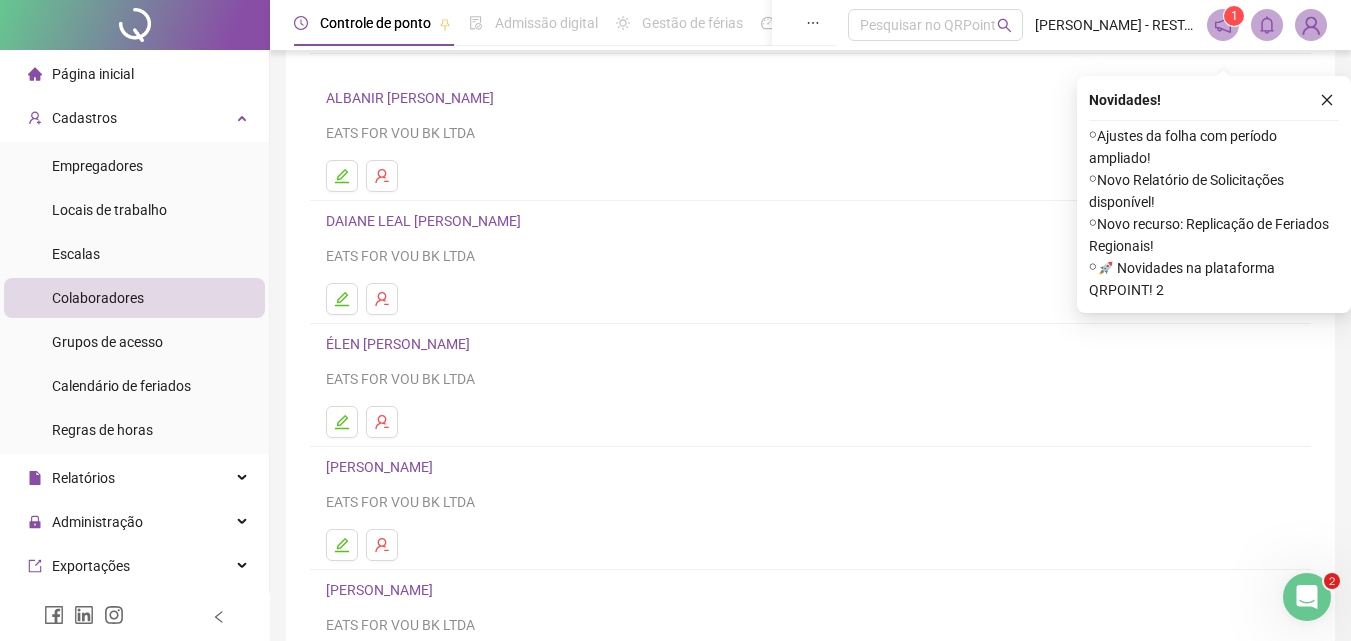 scroll, scrollTop: 326, scrollLeft: 0, axis: vertical 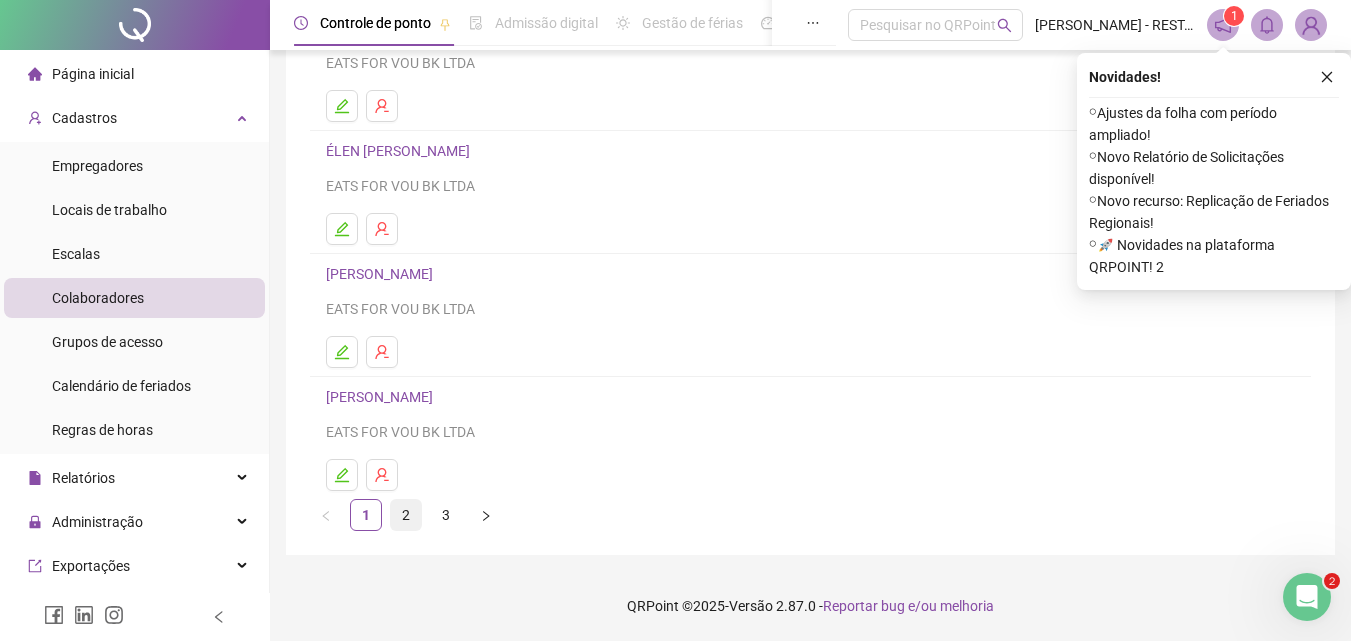 click on "2" at bounding box center [406, 515] 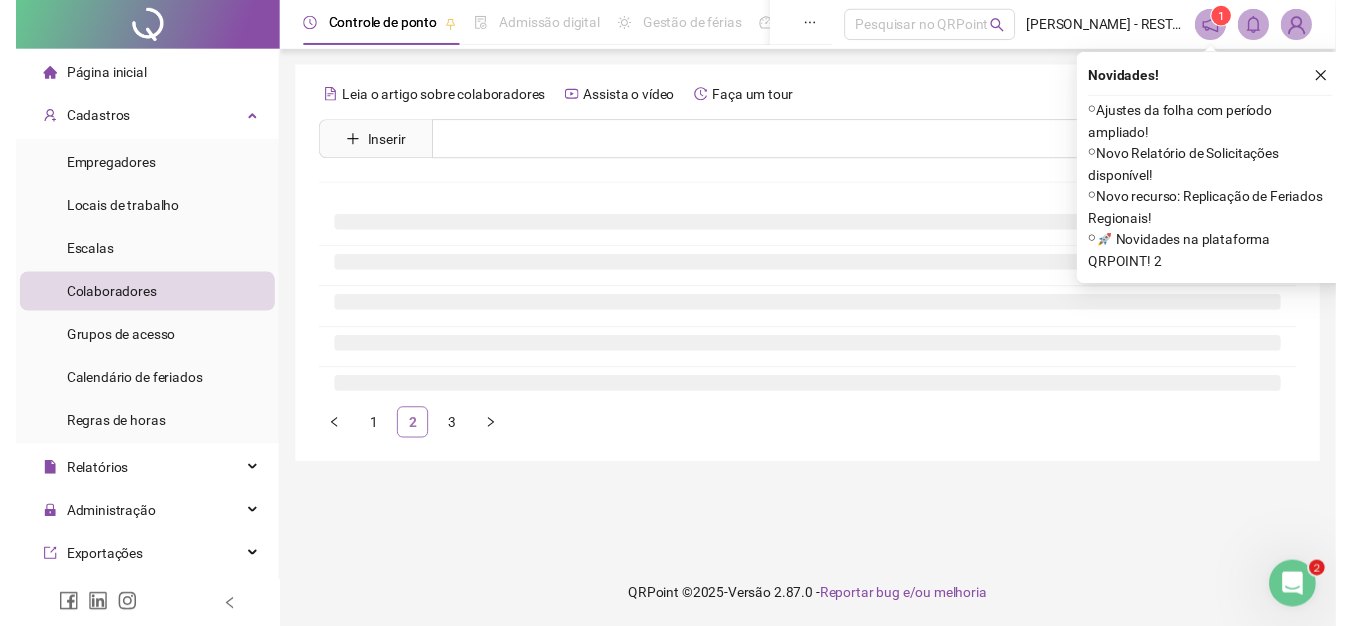 scroll, scrollTop: 0, scrollLeft: 0, axis: both 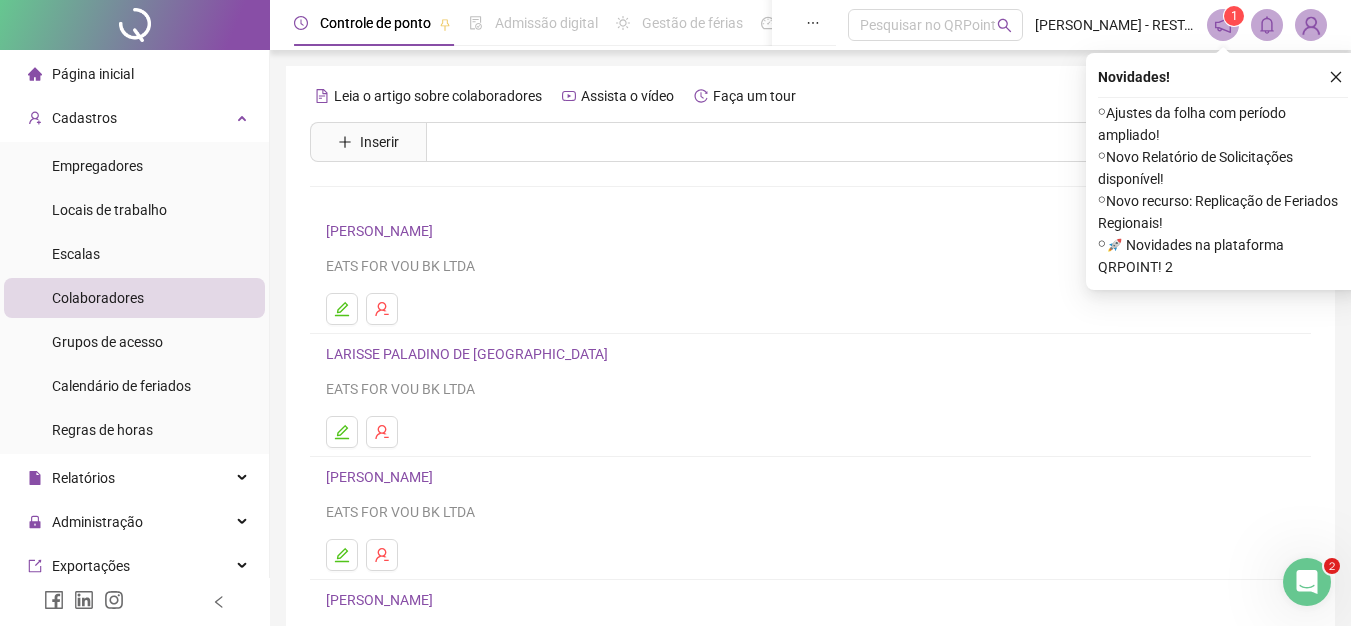 click on "LARISSE PALADINO DE [GEOGRAPHIC_DATA]" at bounding box center [470, 354] 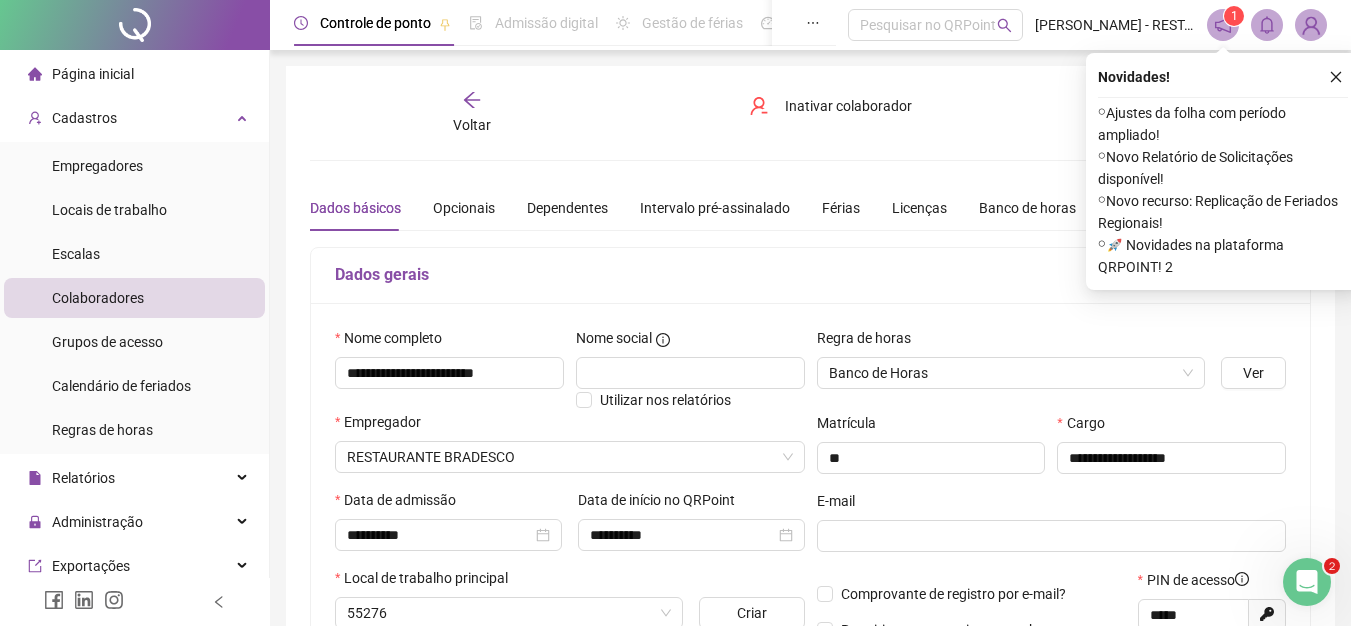 type on "**********" 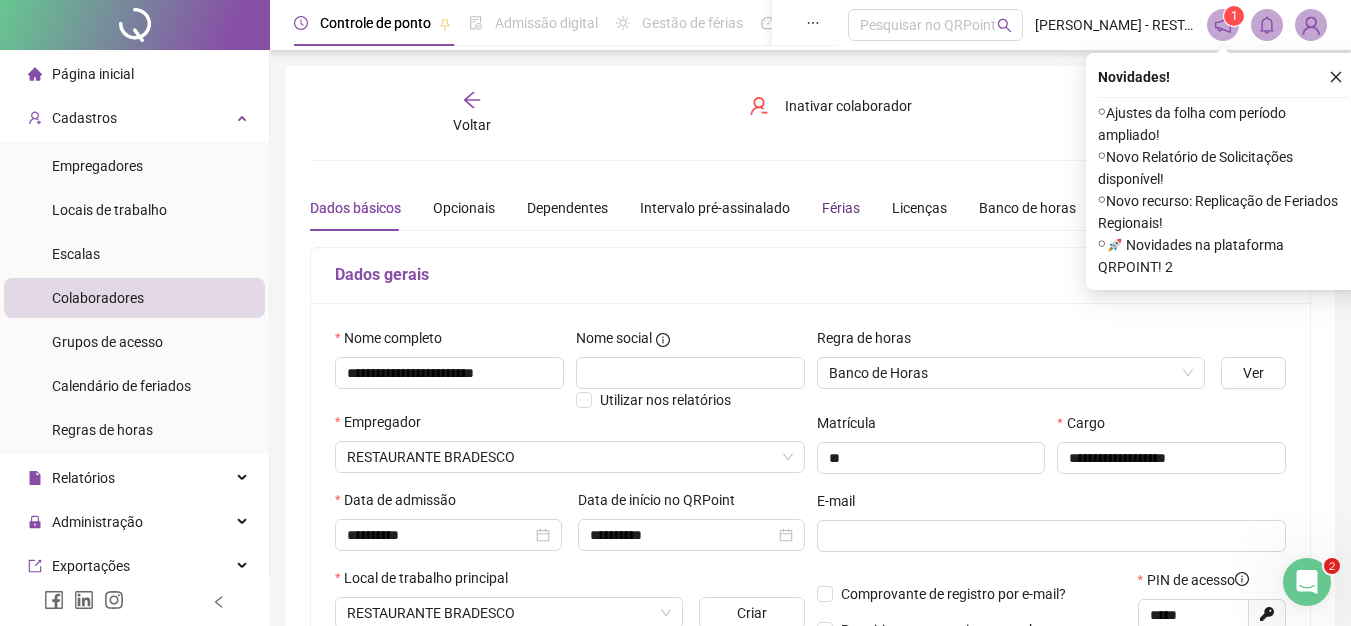 click on "Férias" at bounding box center (841, 208) 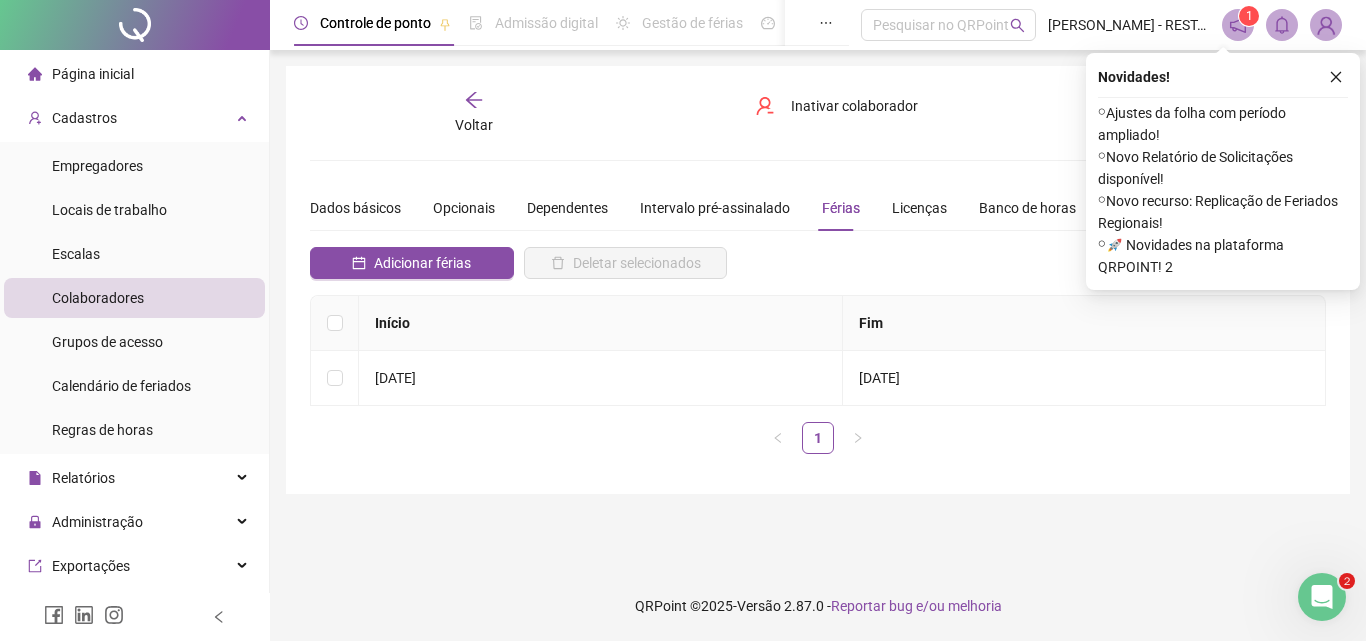 click 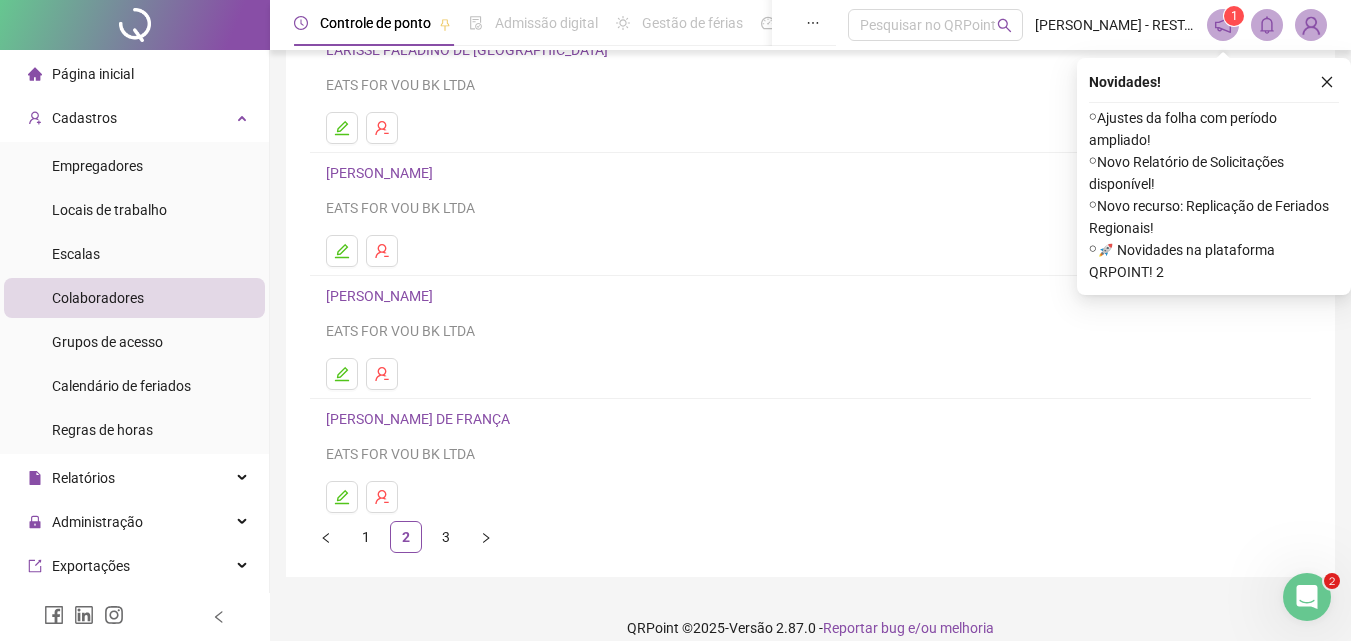 scroll, scrollTop: 310, scrollLeft: 0, axis: vertical 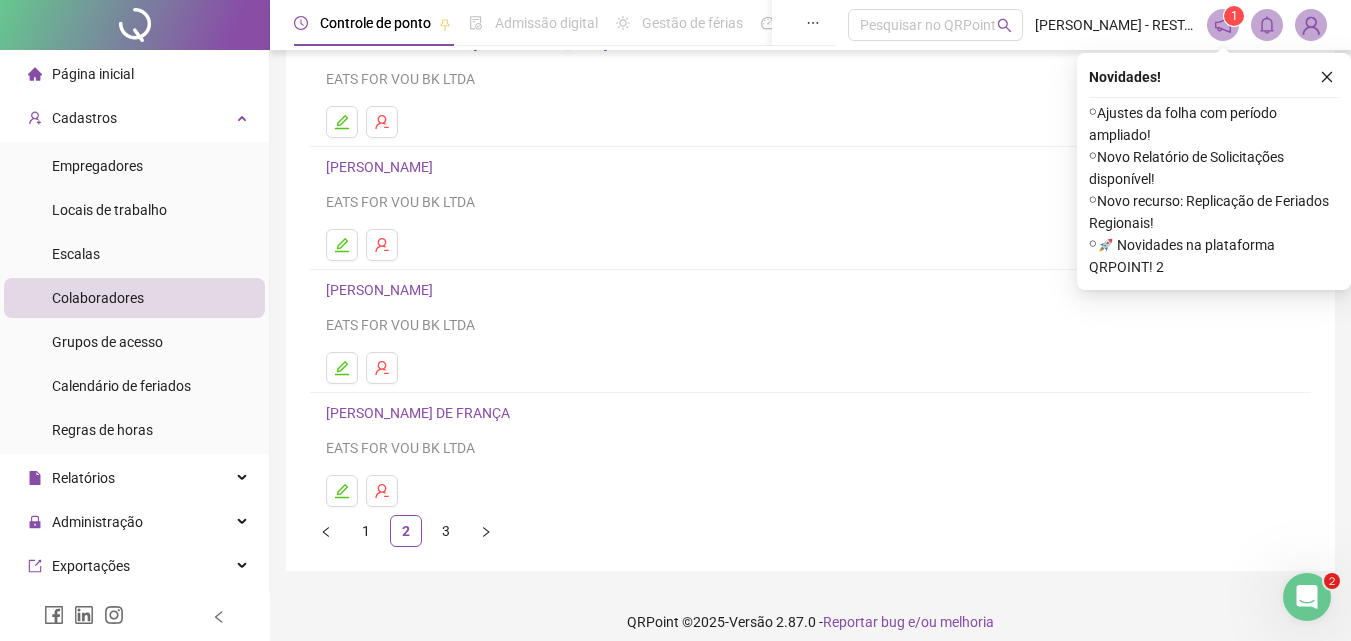 click on "[PERSON_NAME]" at bounding box center [382, 290] 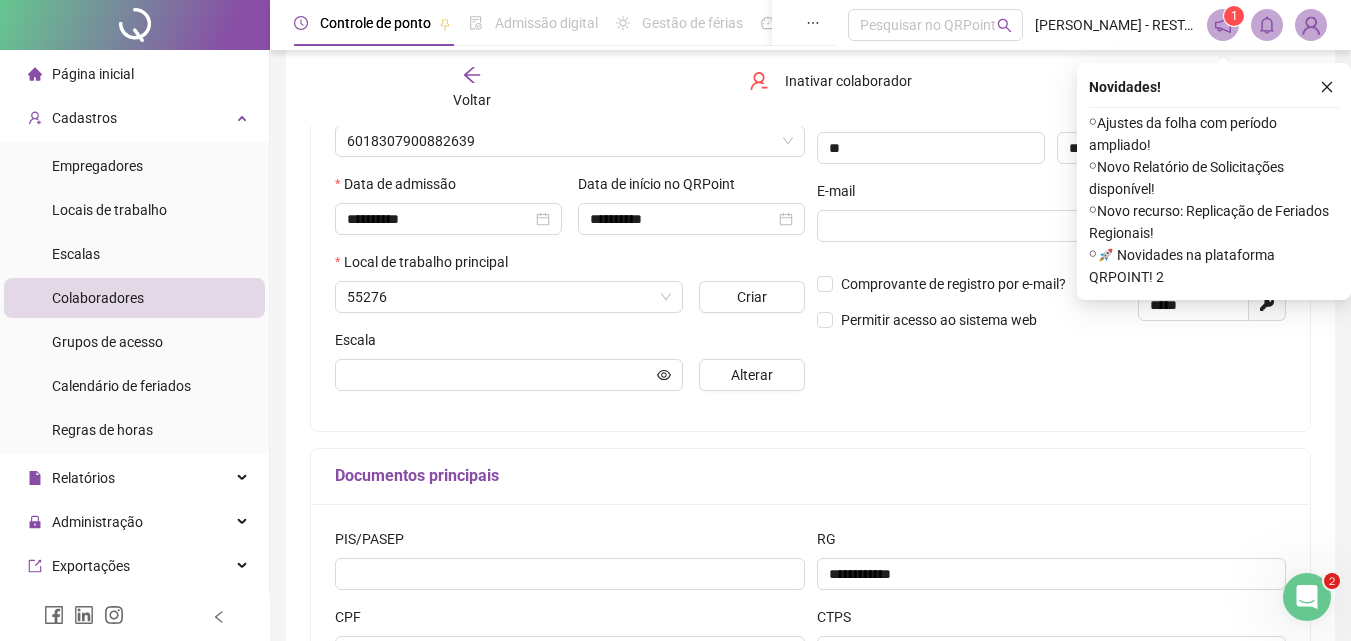 scroll, scrollTop: 320, scrollLeft: 0, axis: vertical 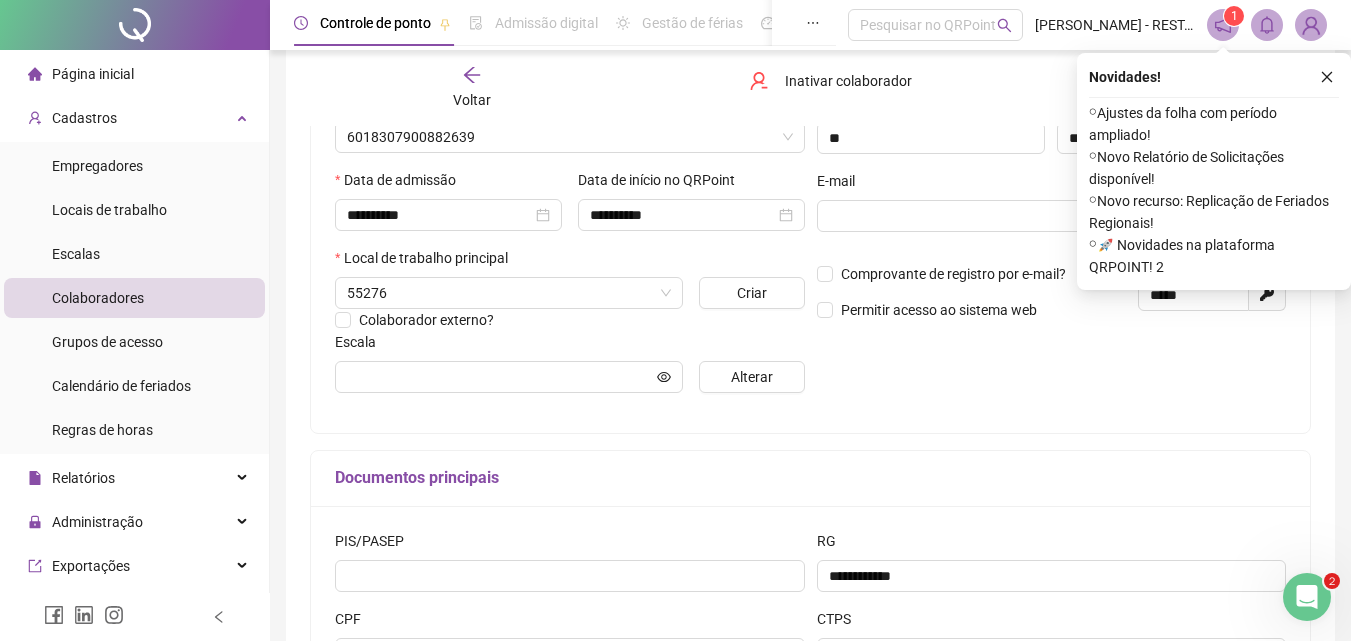 type on "**********" 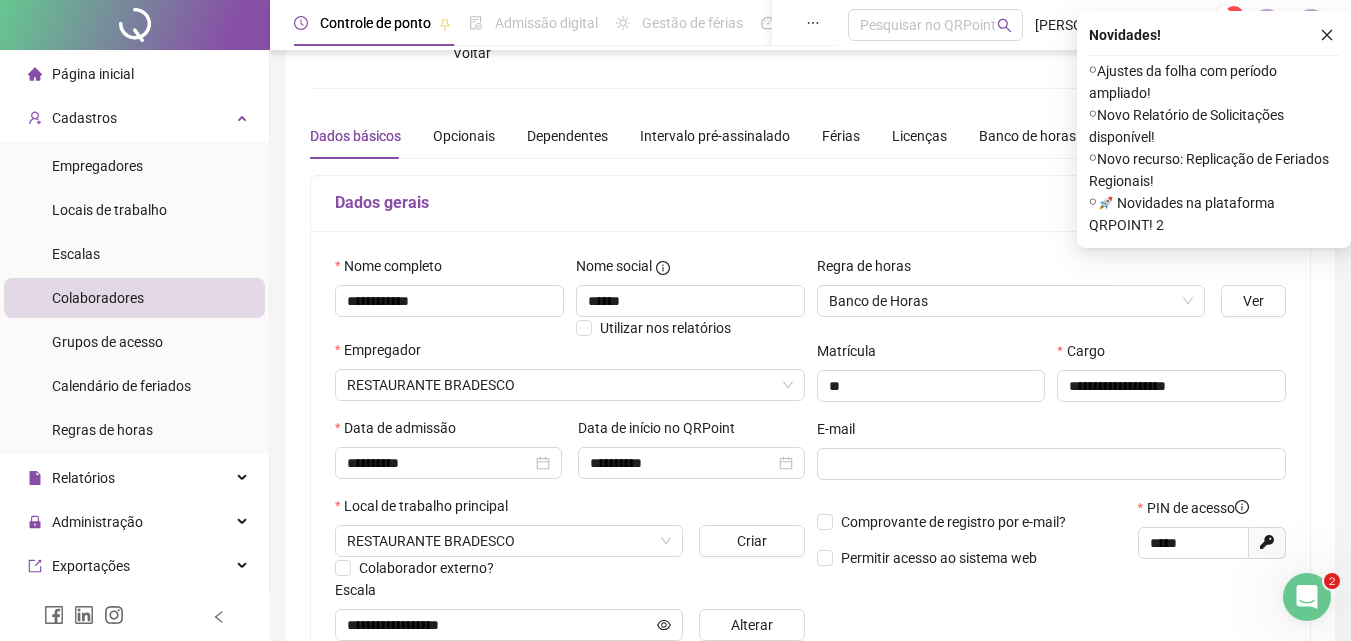 scroll, scrollTop: 30, scrollLeft: 0, axis: vertical 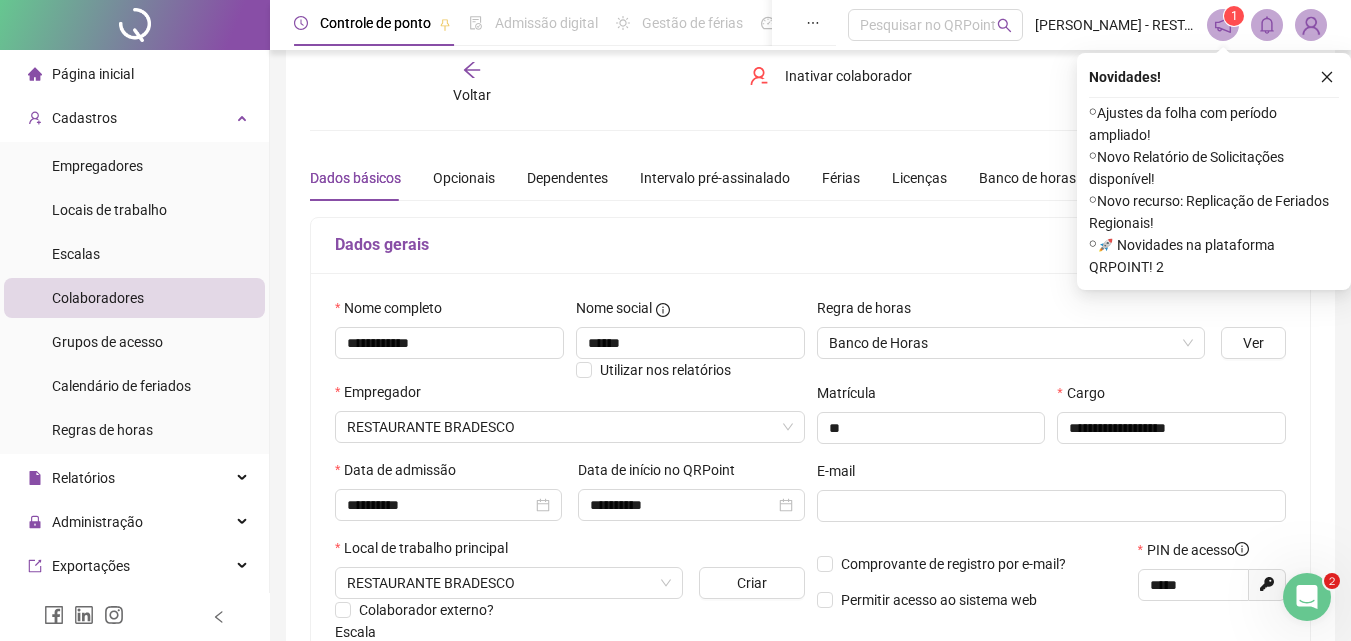 click on "Local de trabalho principal" at bounding box center [570, 552] 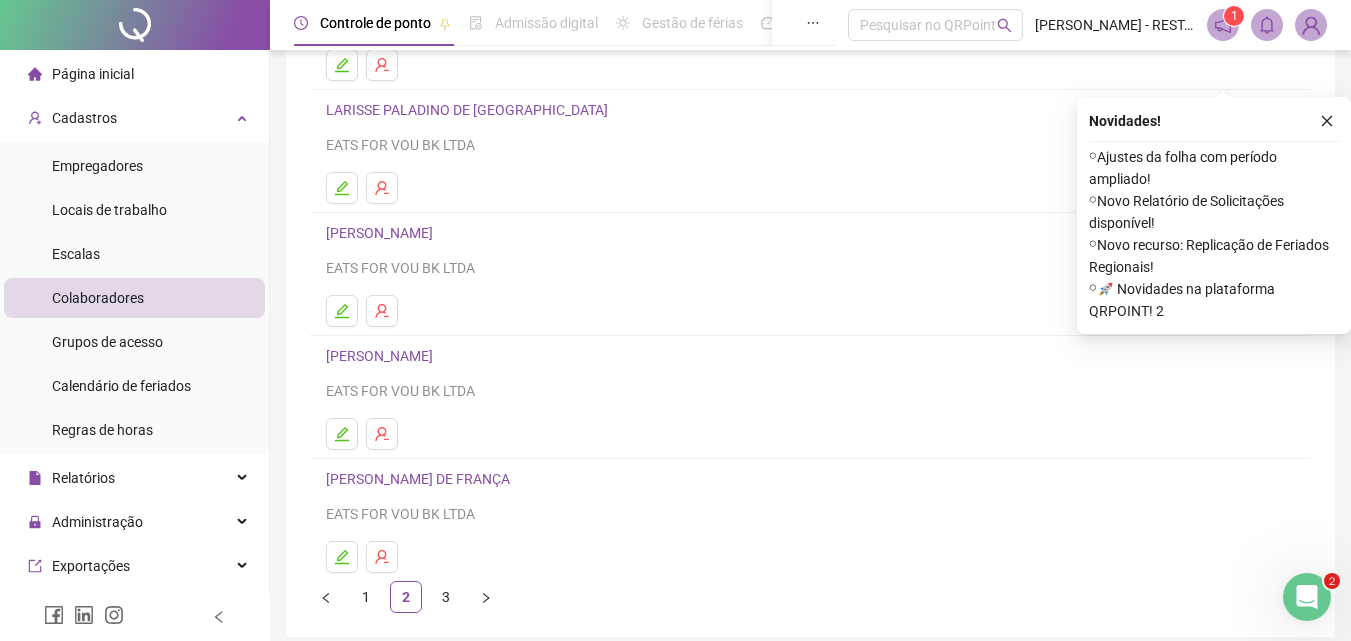 scroll, scrollTop: 301, scrollLeft: 0, axis: vertical 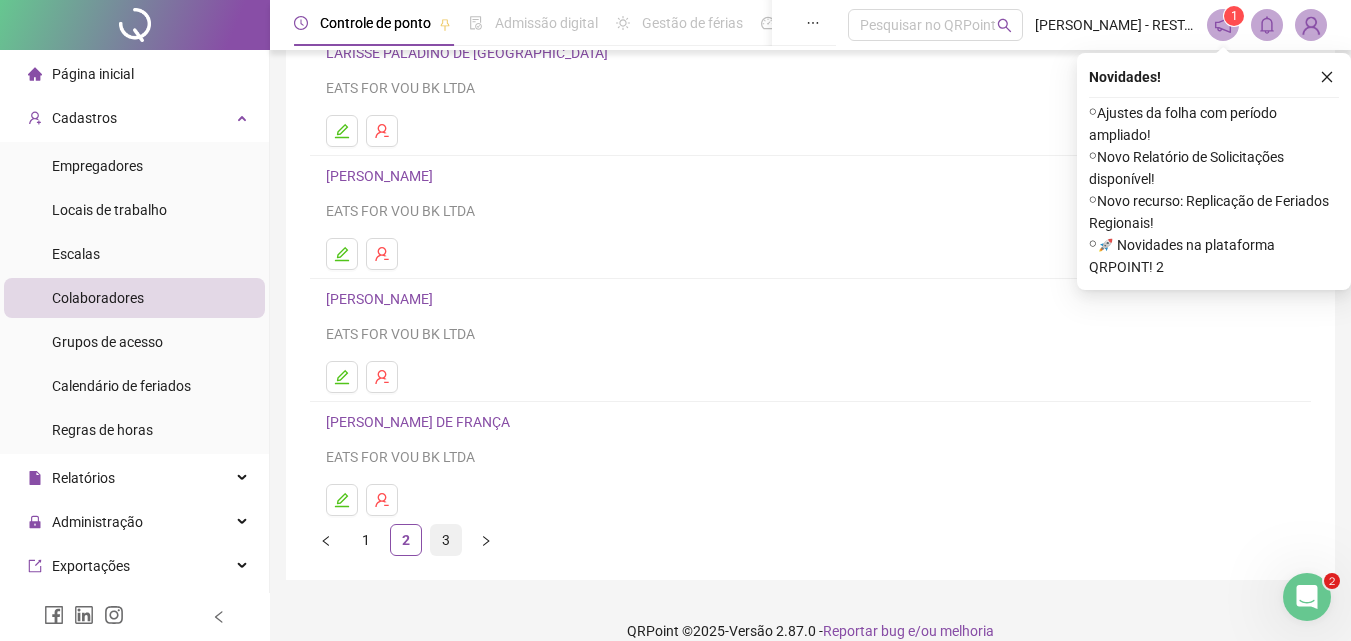 click on "3" at bounding box center (446, 540) 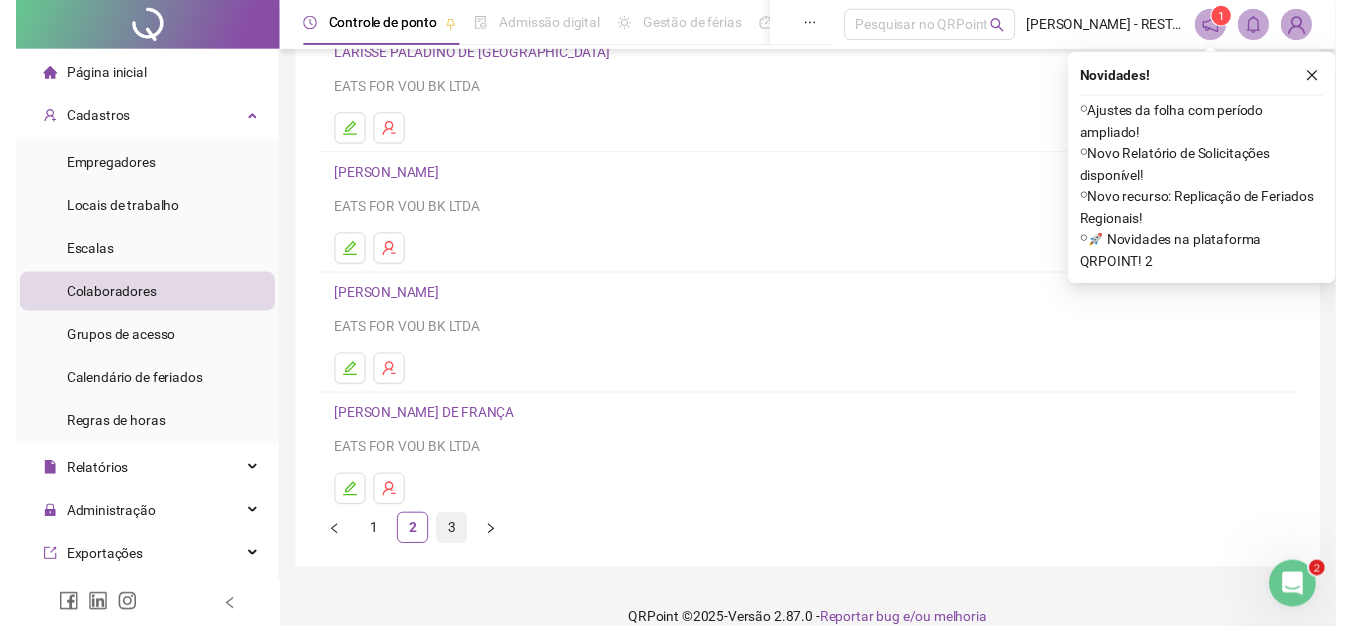 scroll, scrollTop: 0, scrollLeft: 0, axis: both 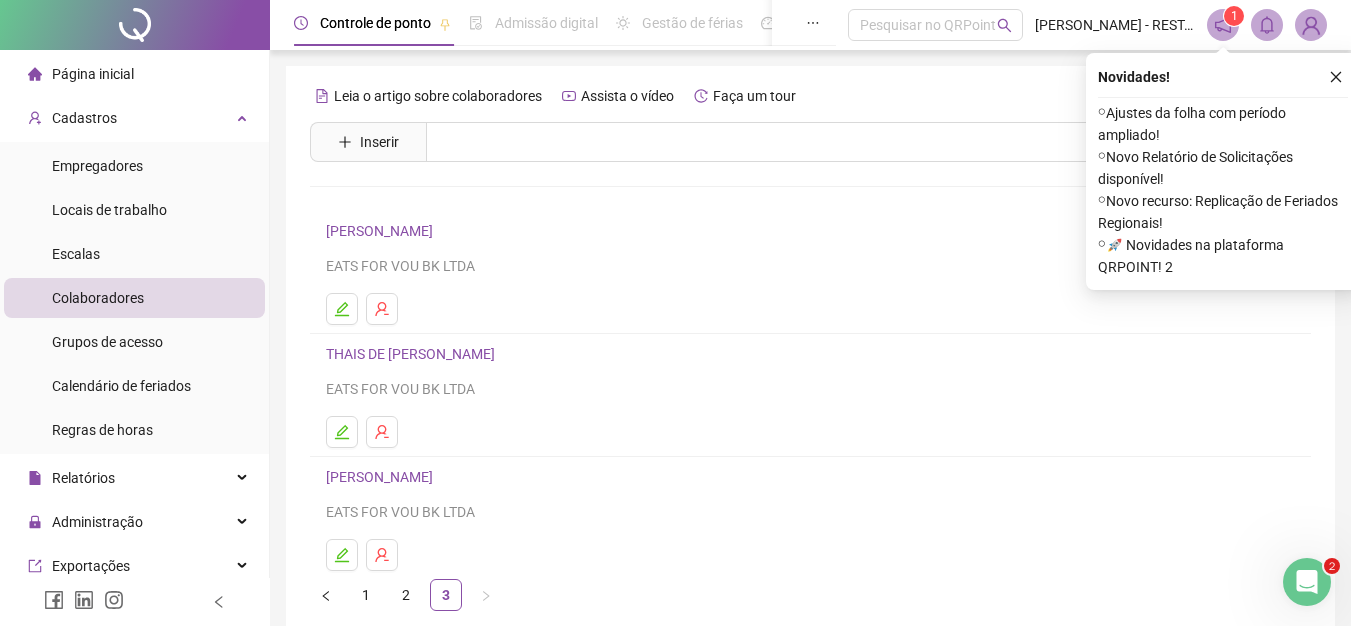 click on "THAIS DE [PERSON_NAME]" at bounding box center (413, 354) 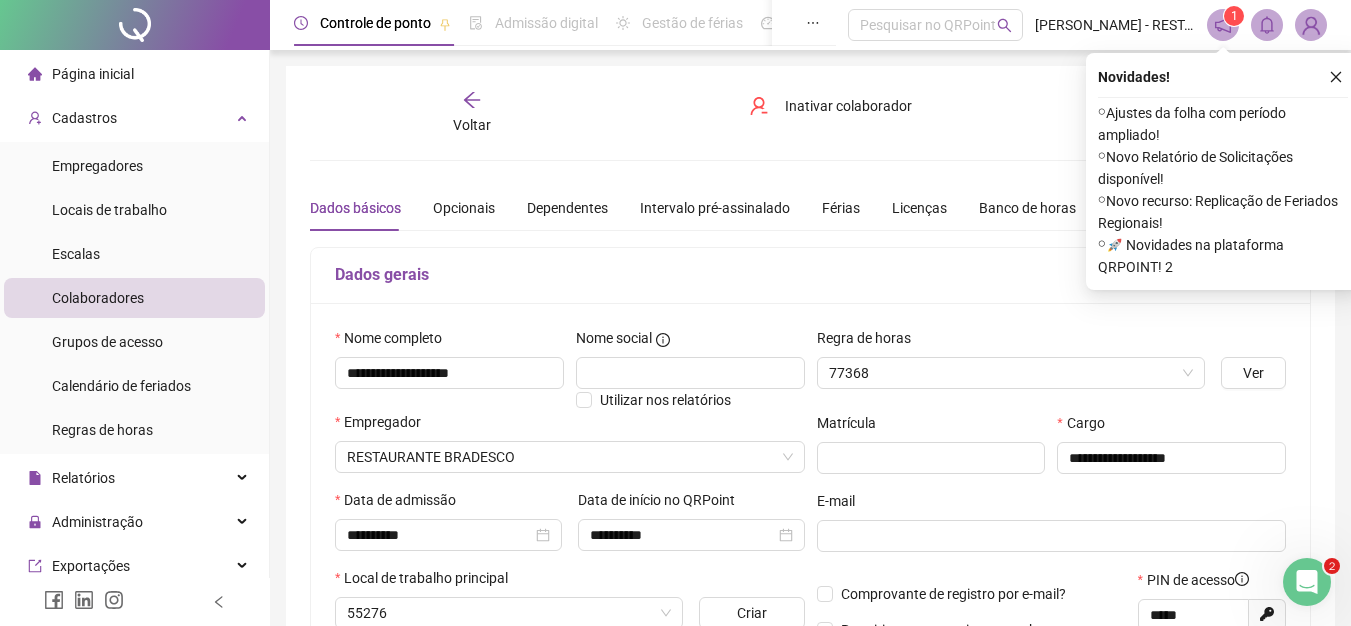 type on "**********" 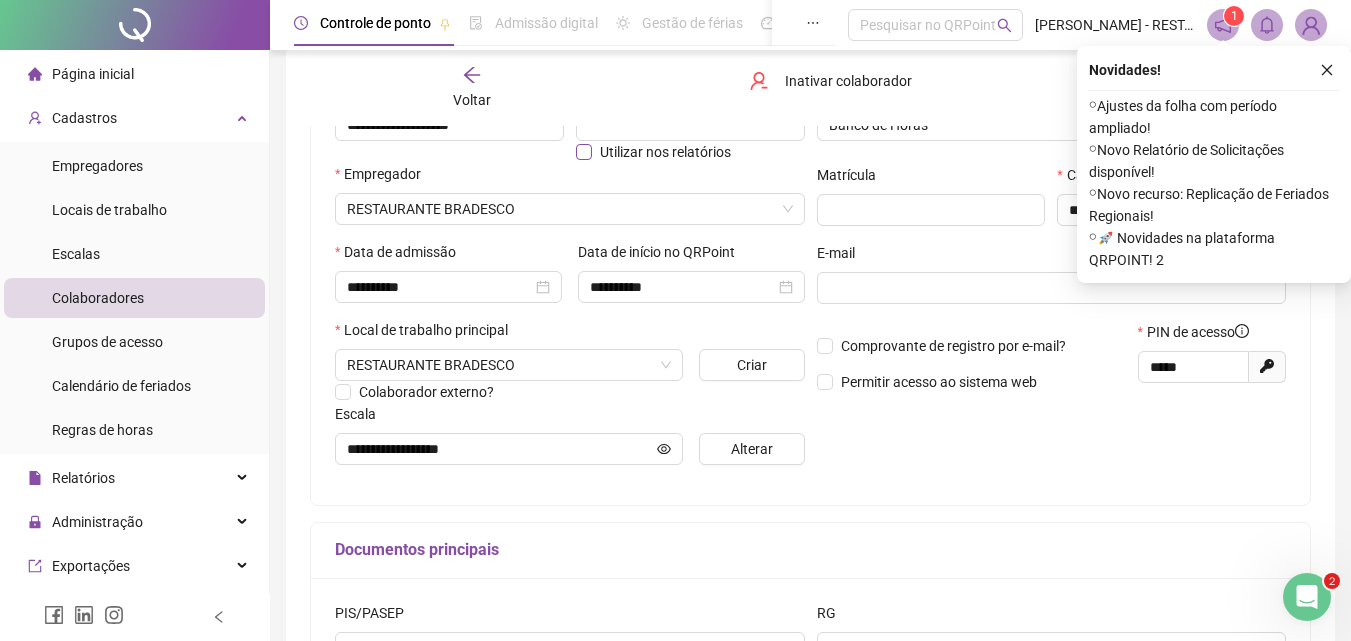 scroll, scrollTop: 233, scrollLeft: 0, axis: vertical 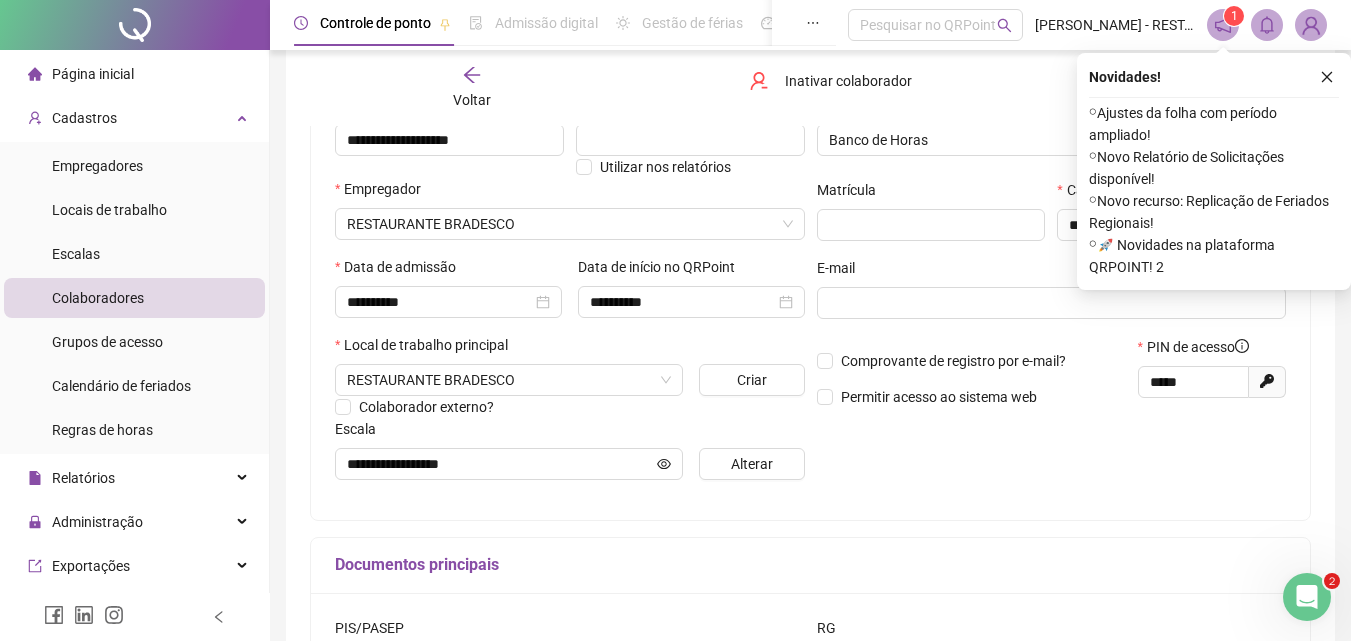click on "**********" at bounding box center [1052, 295] 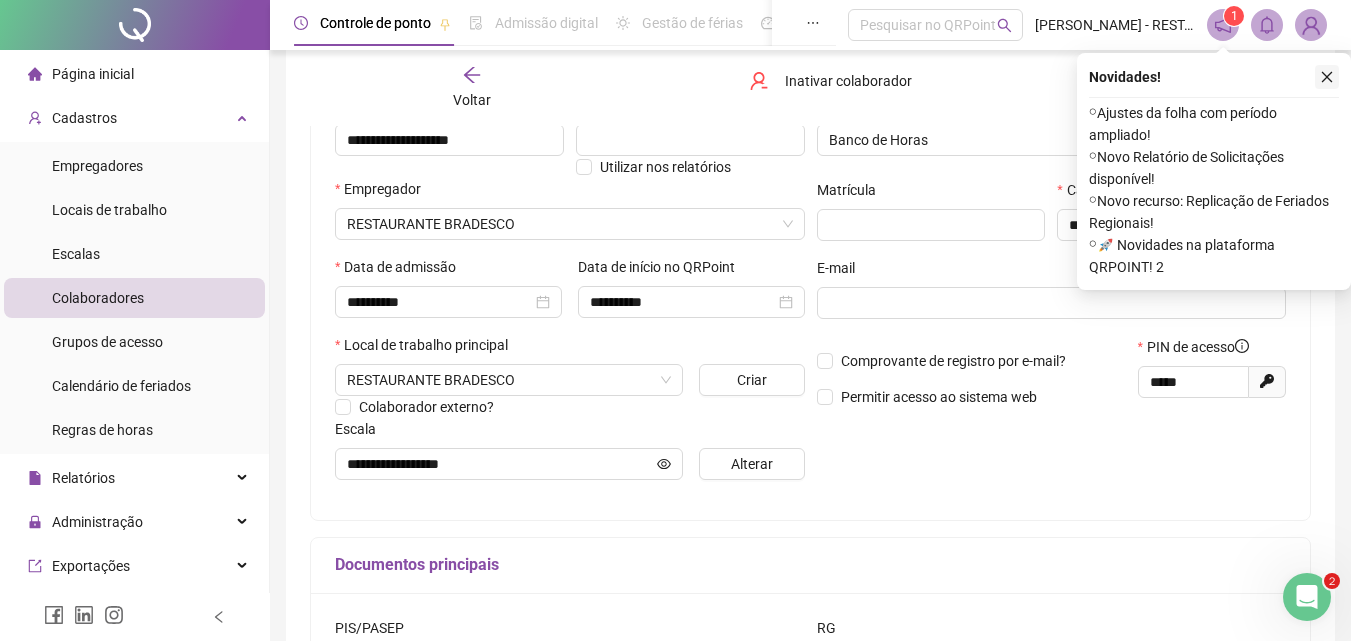 click 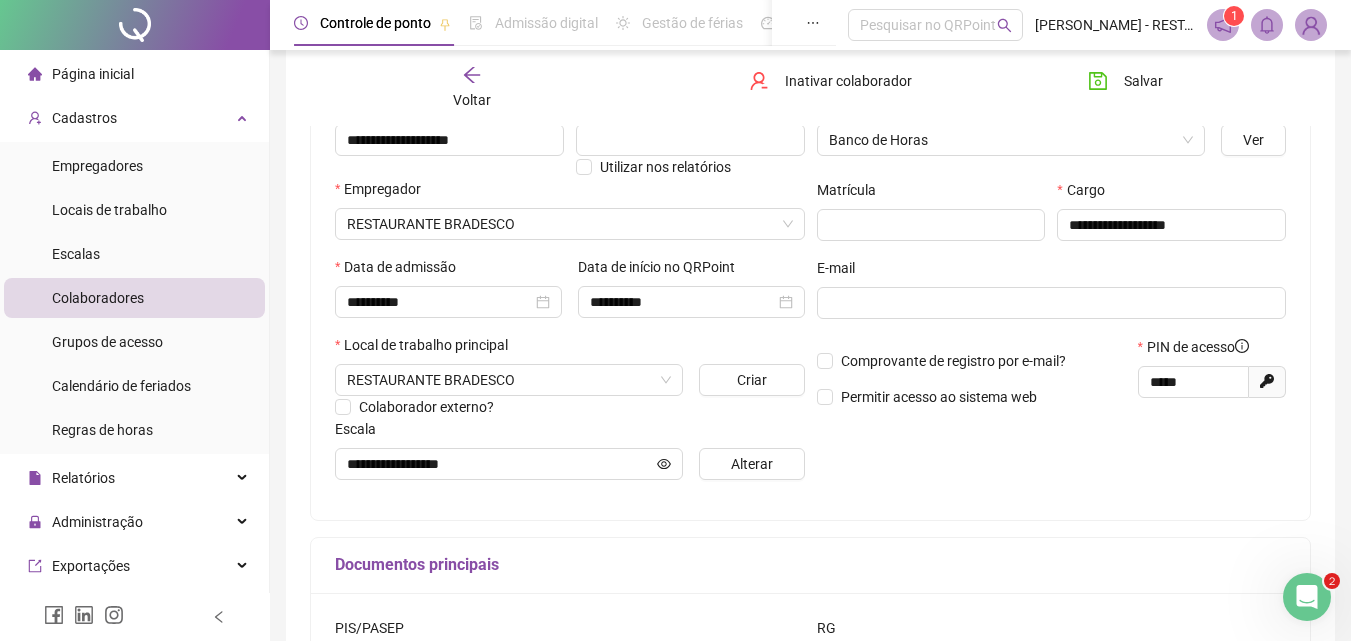 click 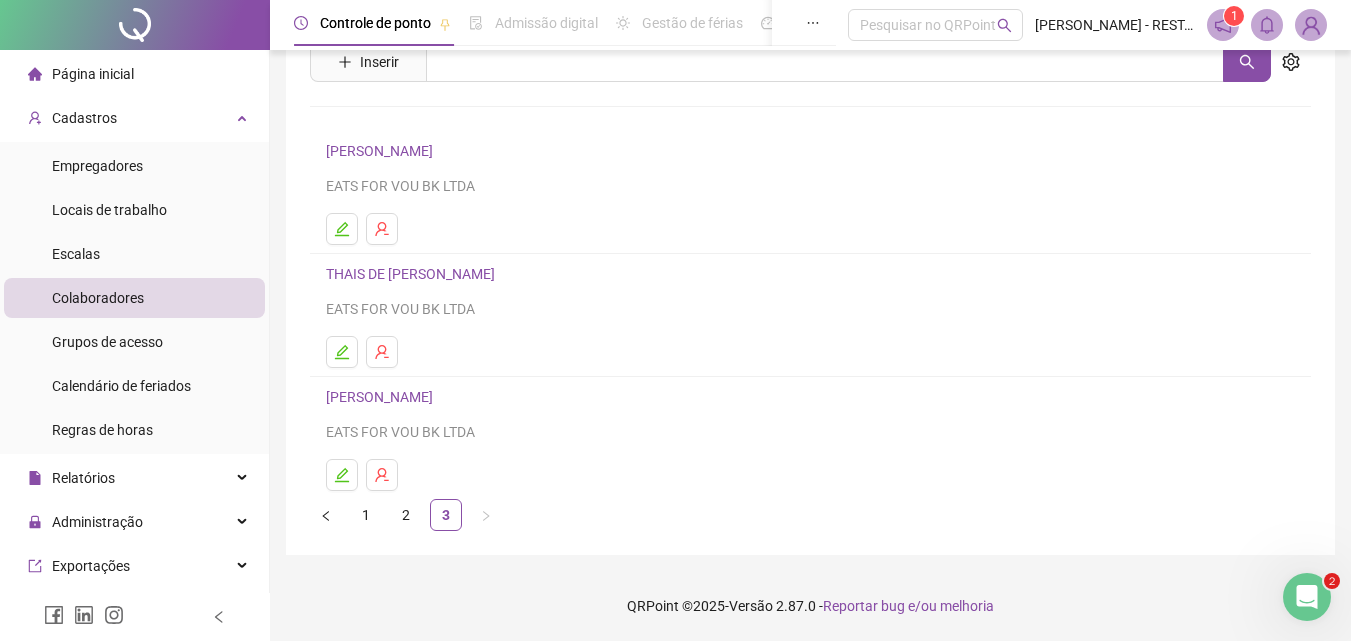 scroll, scrollTop: 0, scrollLeft: 0, axis: both 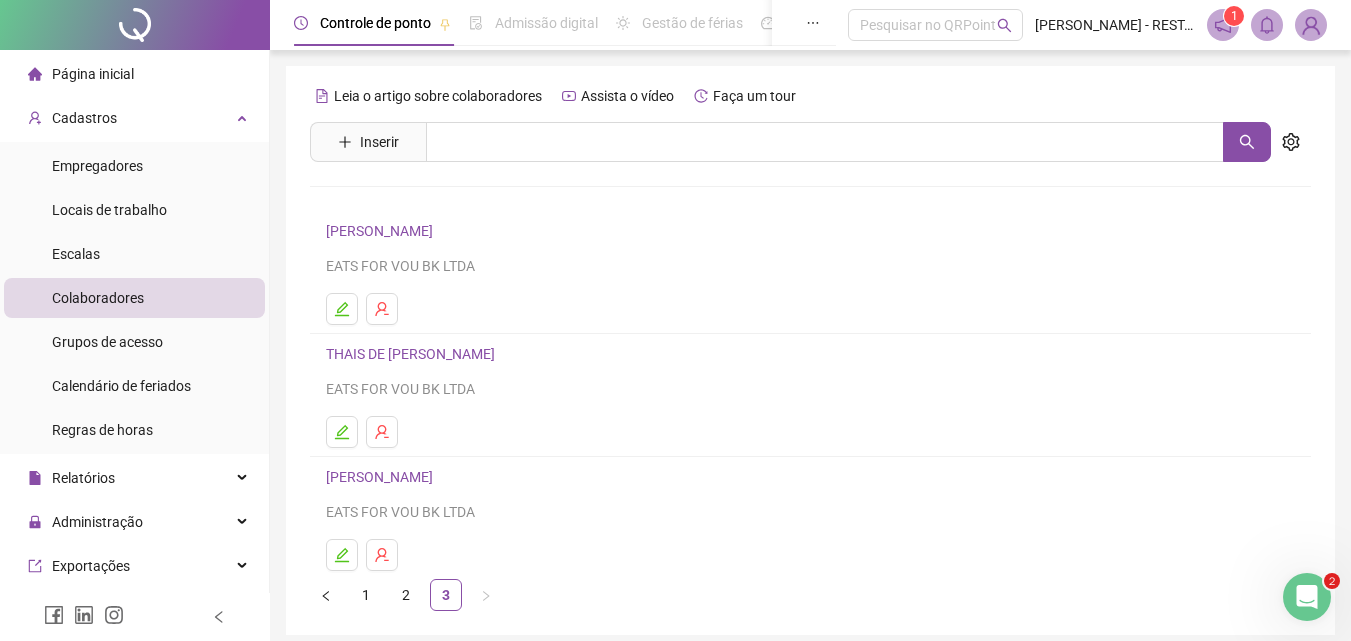 click on "[PERSON_NAME]    EATS FOR VOU BK LTDA" at bounding box center [810, 494] 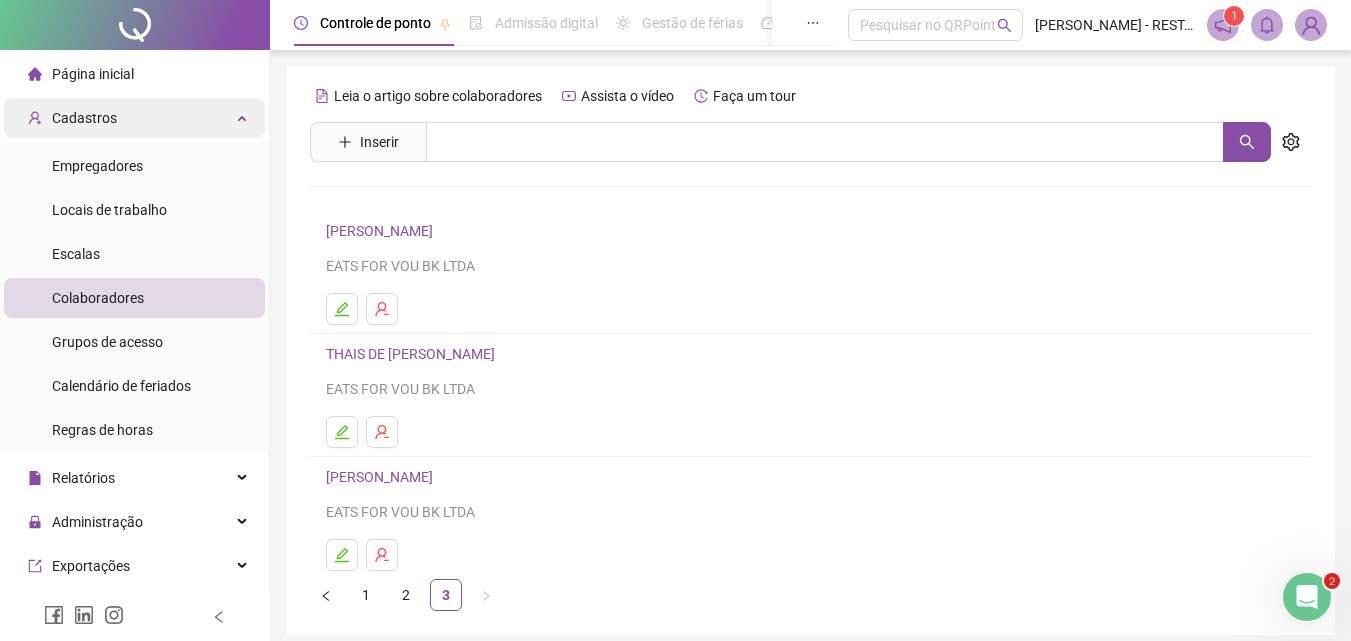click on "Cadastros" at bounding box center (134, 118) 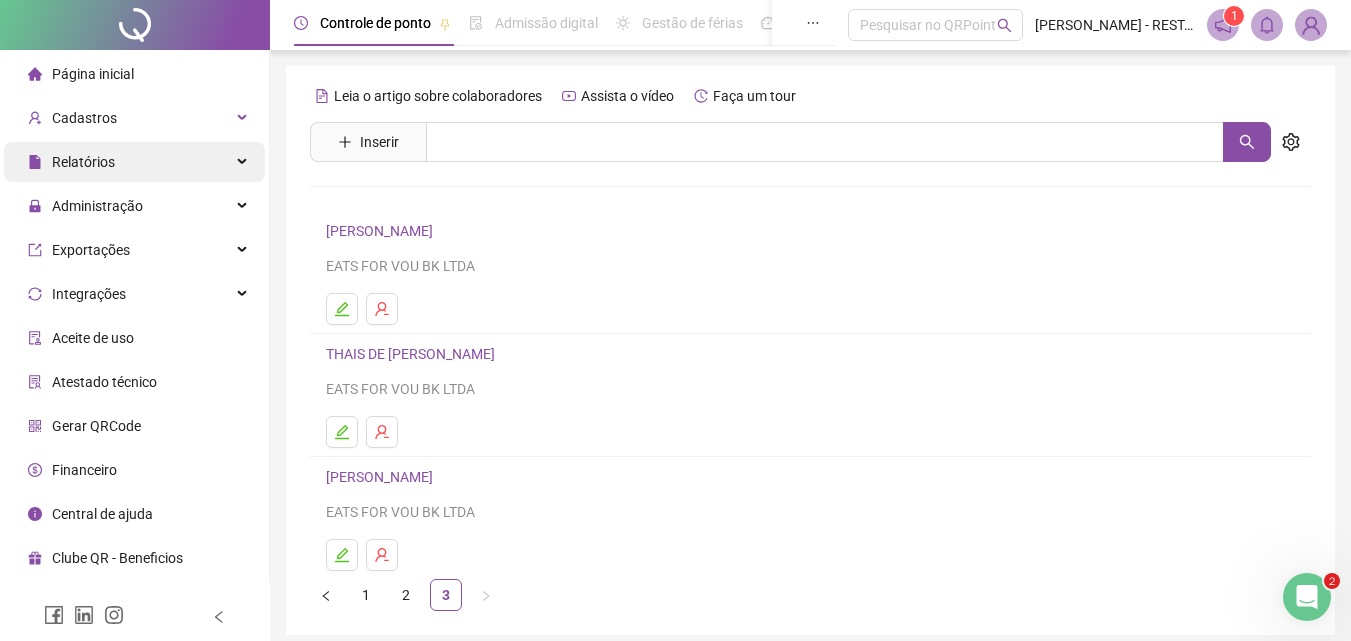 click on "Relatórios" at bounding box center [134, 162] 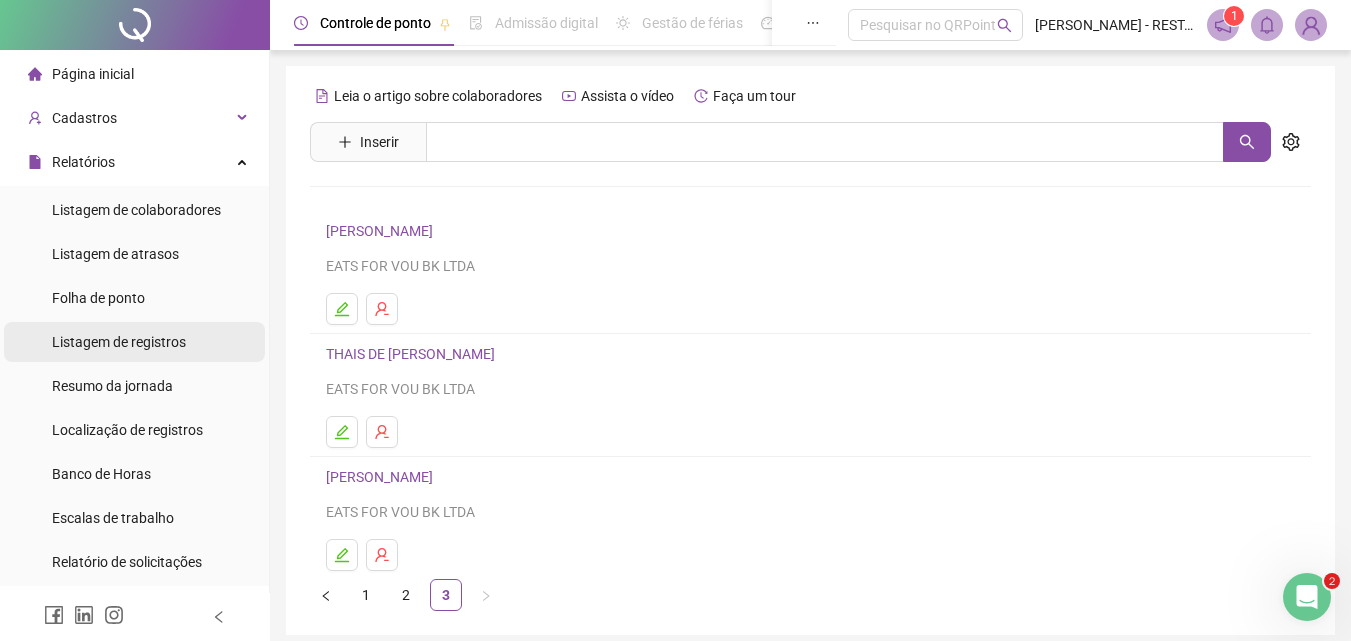click on "Listagem de registros" at bounding box center [134, 342] 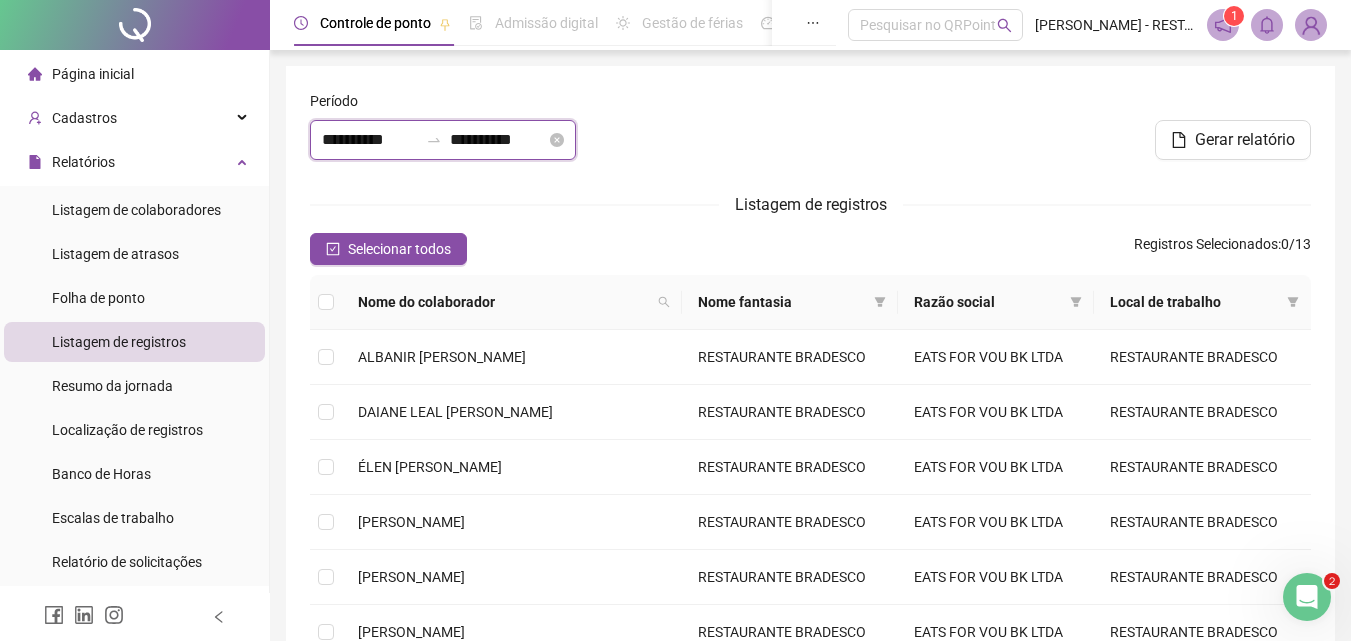 click on "**********" at bounding box center (370, 140) 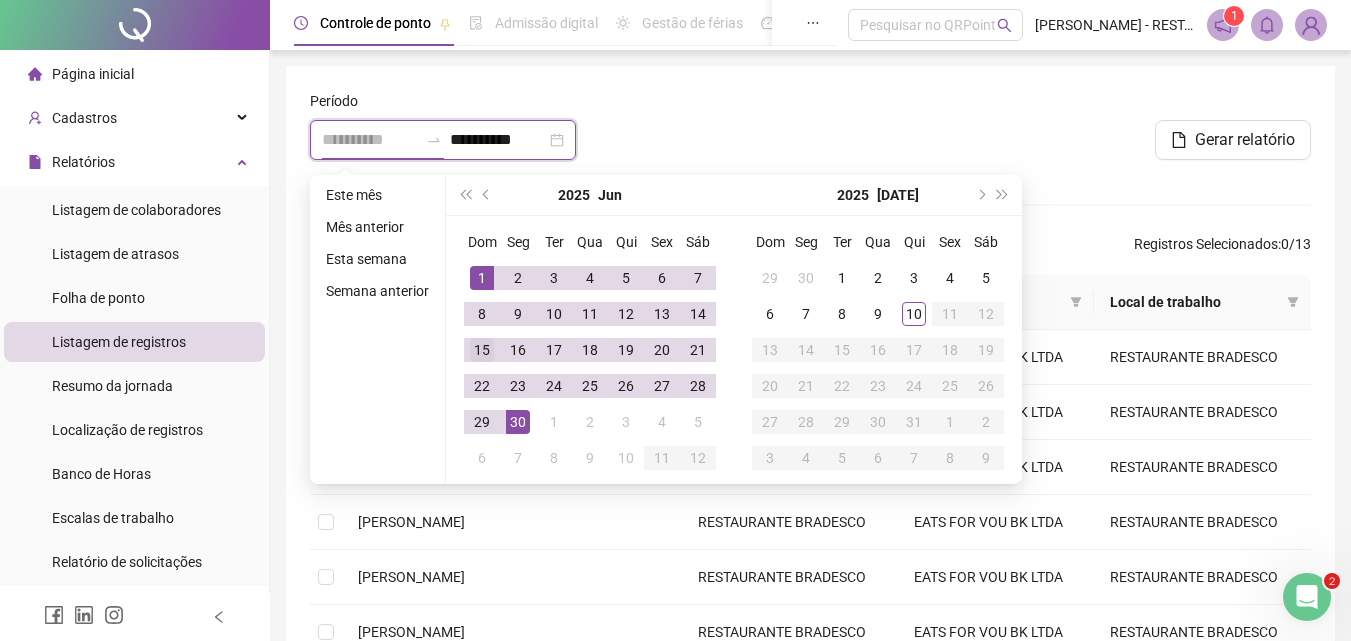 type on "**********" 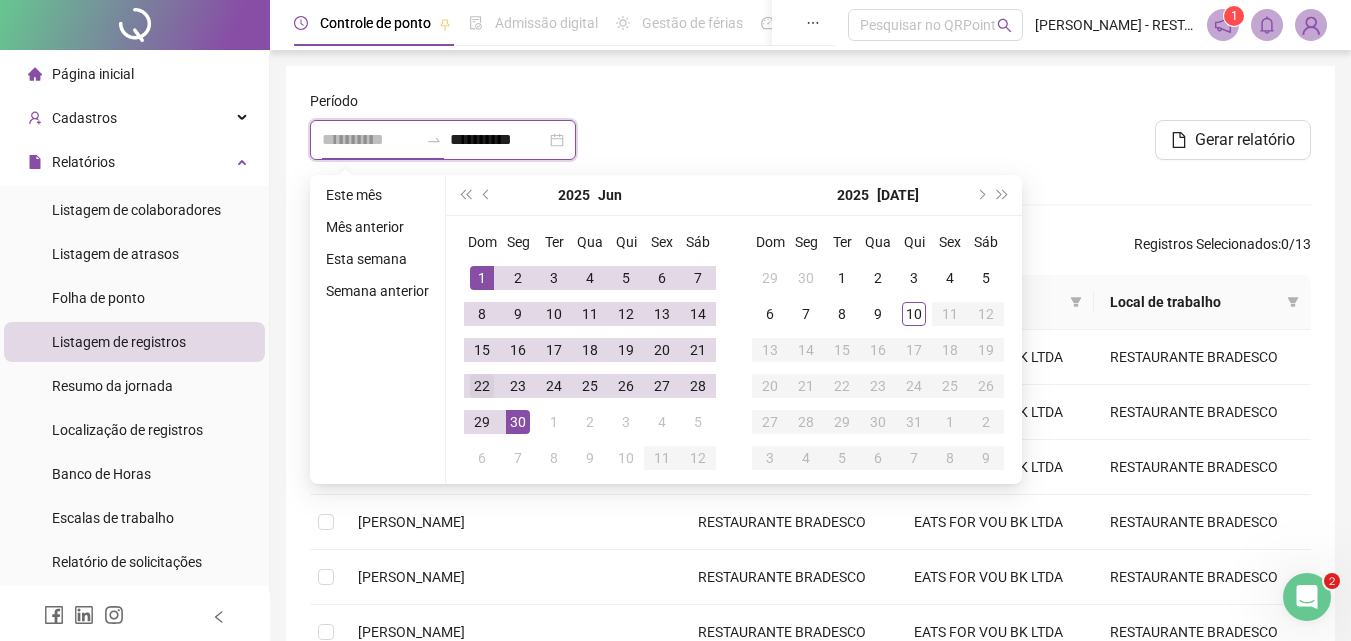 type on "**********" 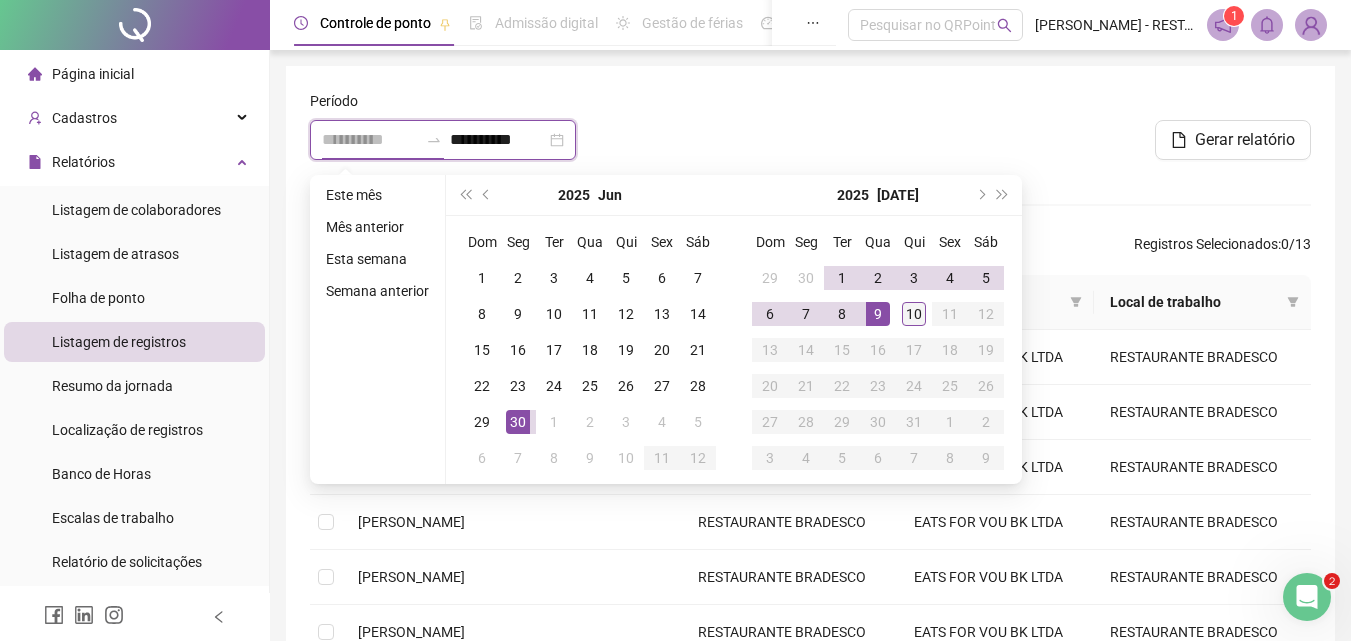 type on "**********" 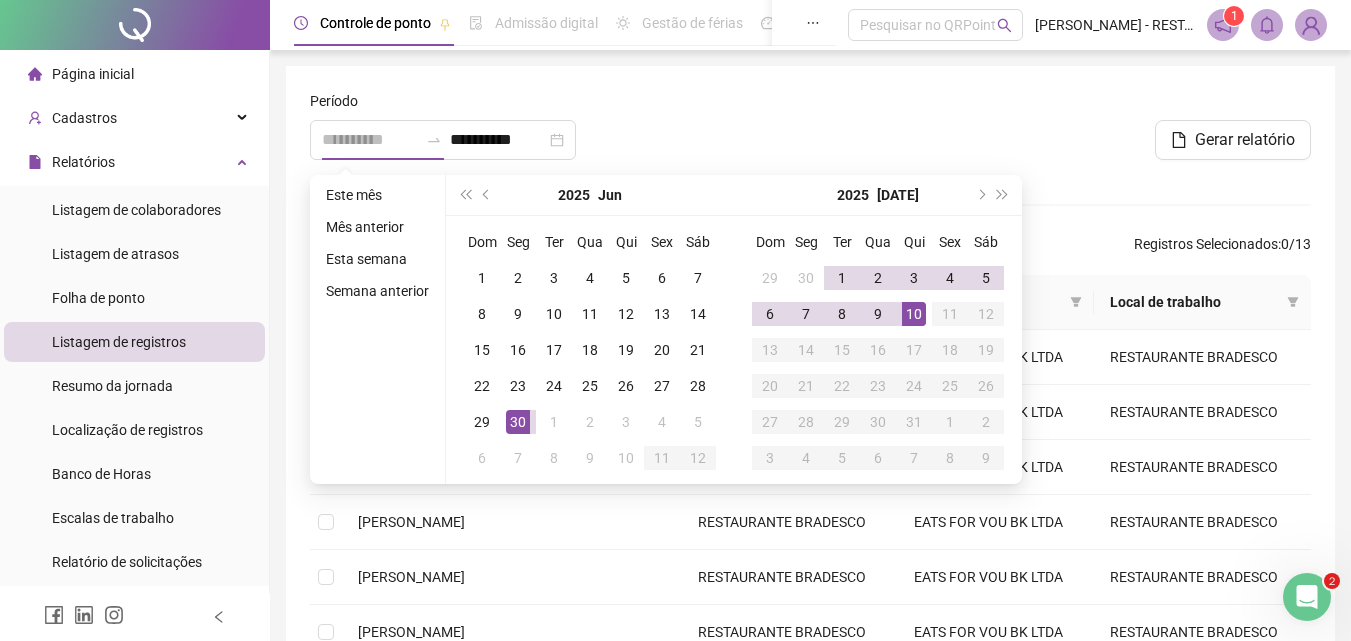 click on "10" at bounding box center [914, 314] 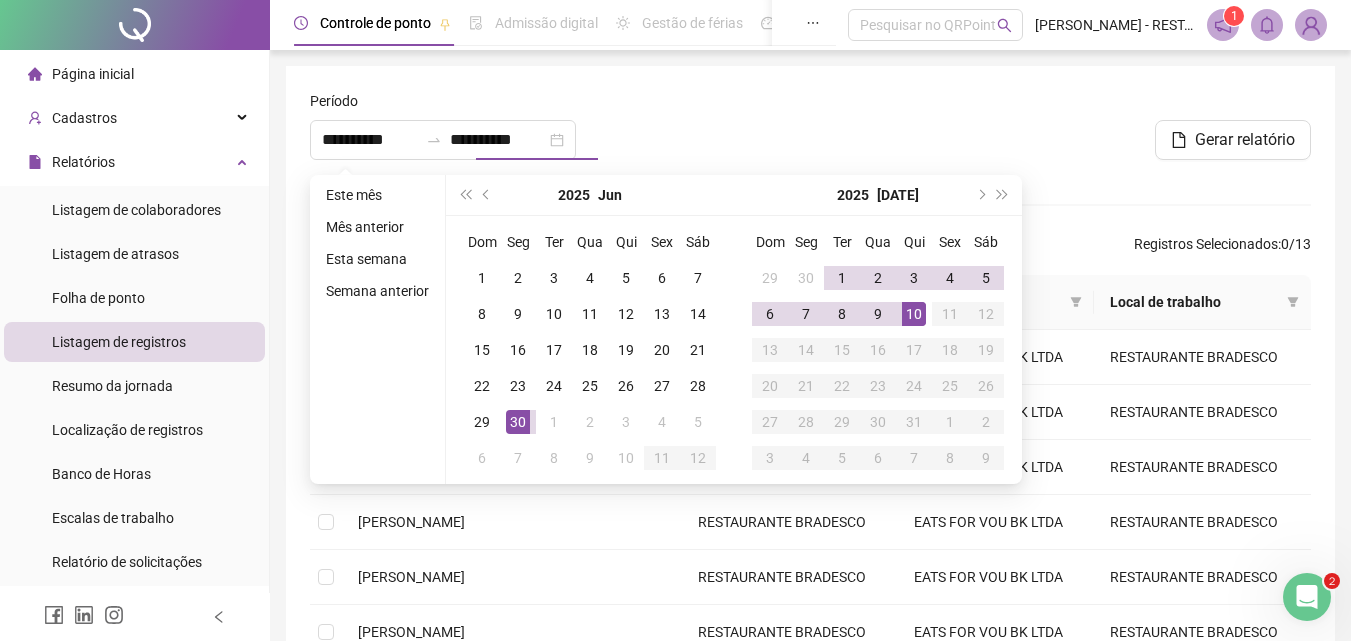 type on "**********" 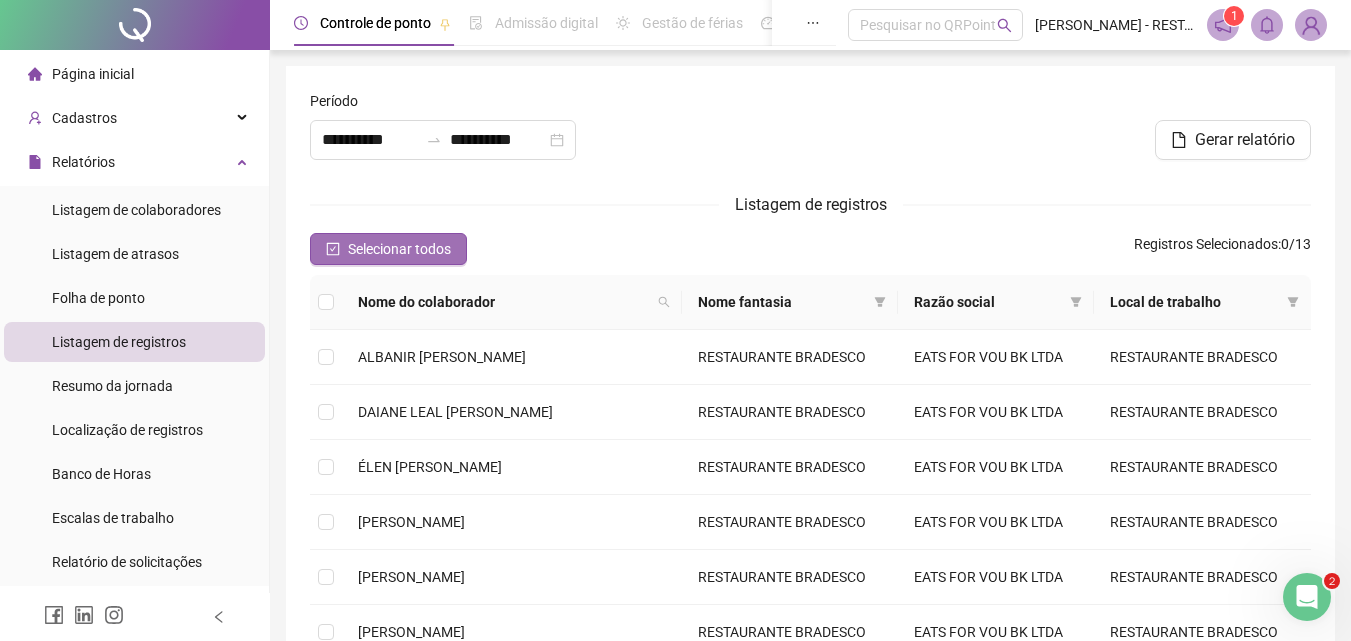 click on "Selecionar todos" at bounding box center [388, 249] 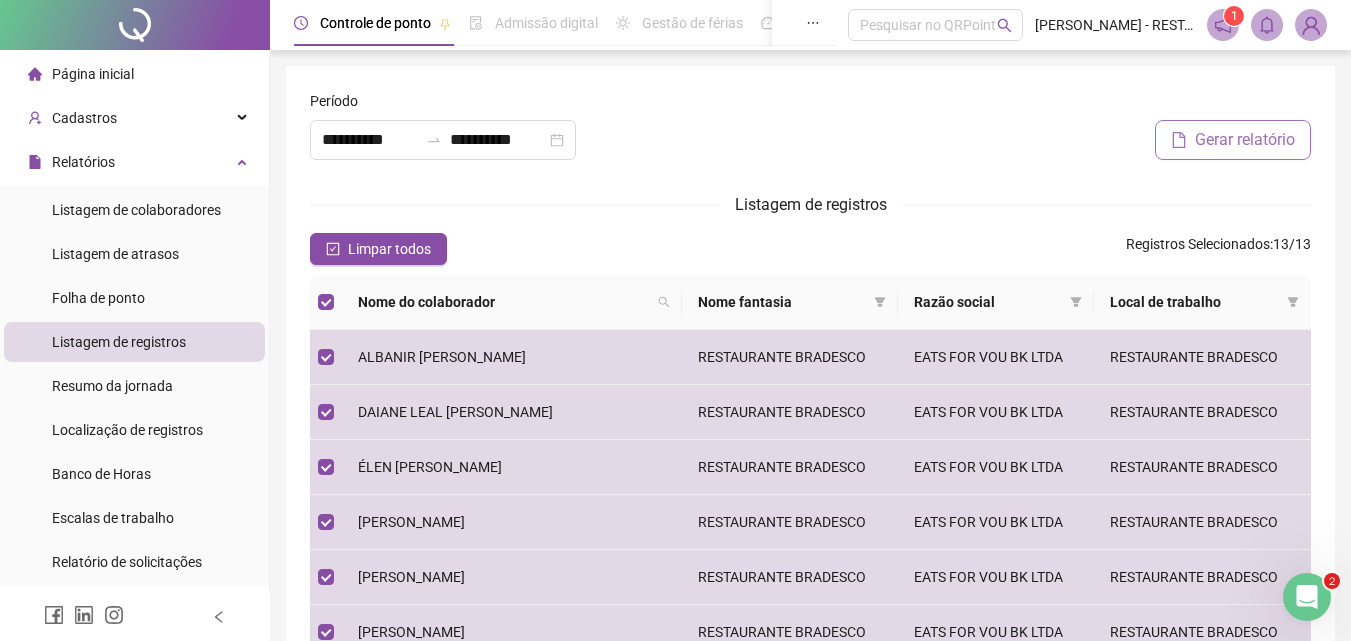click on "Gerar relatório" at bounding box center [1245, 140] 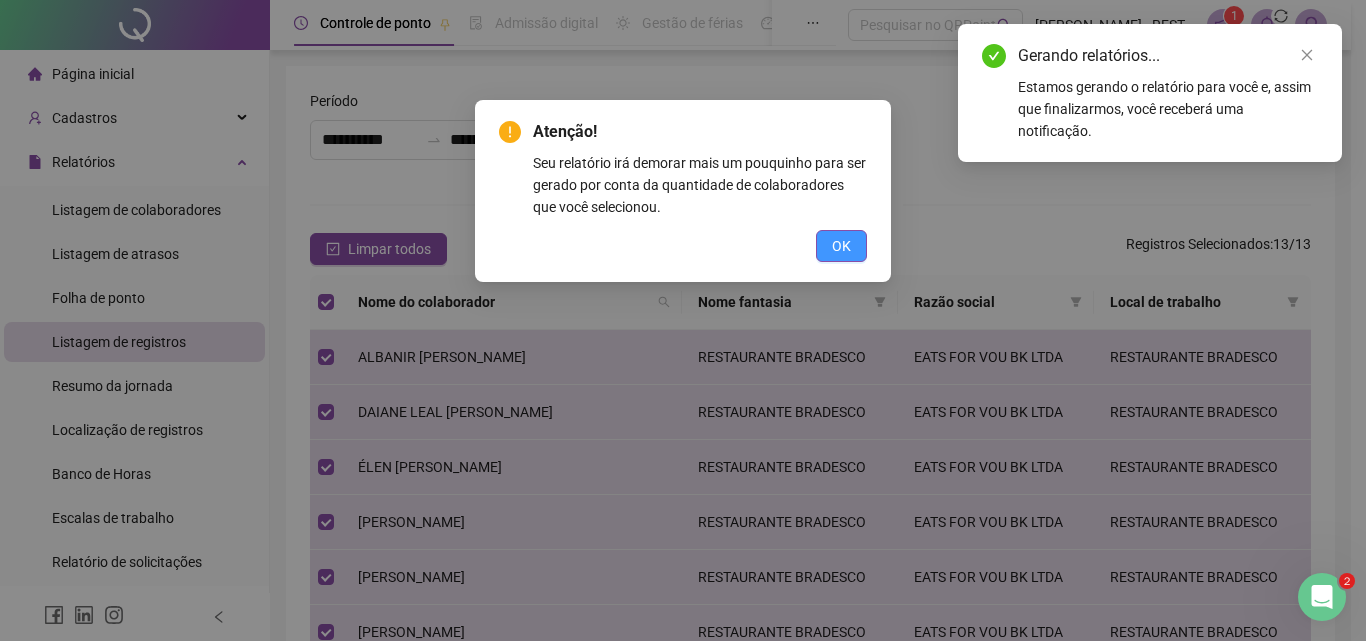 click on "OK" at bounding box center (841, 246) 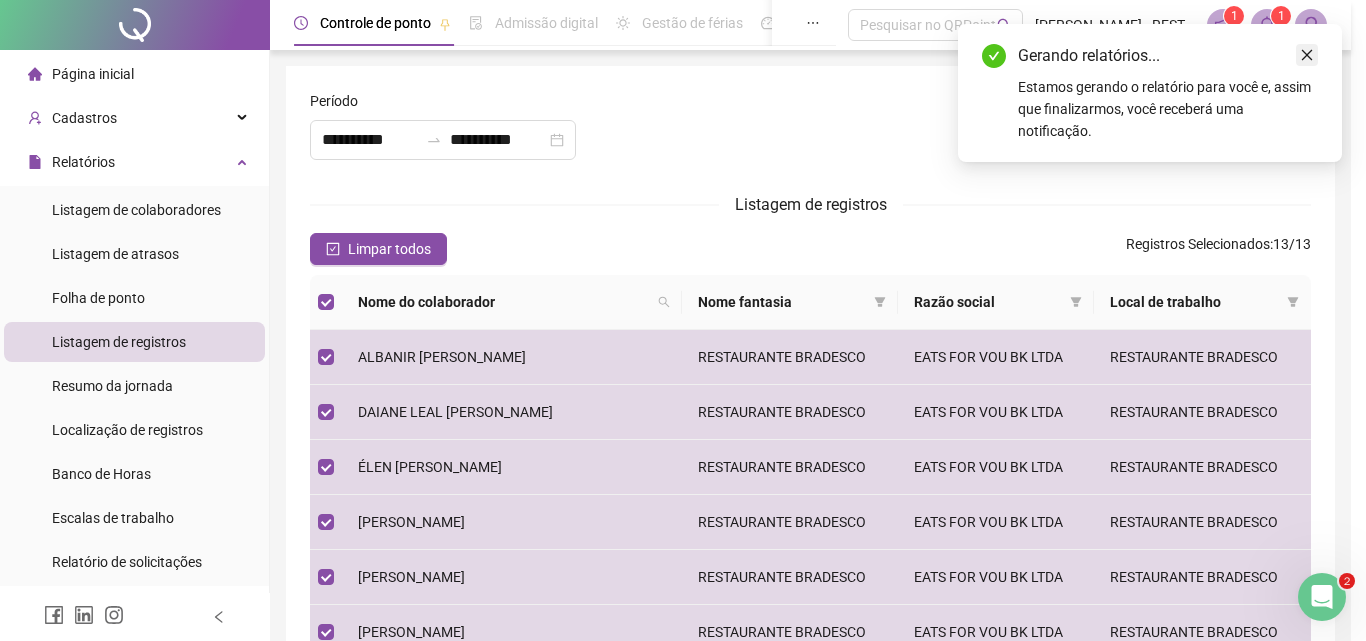 click 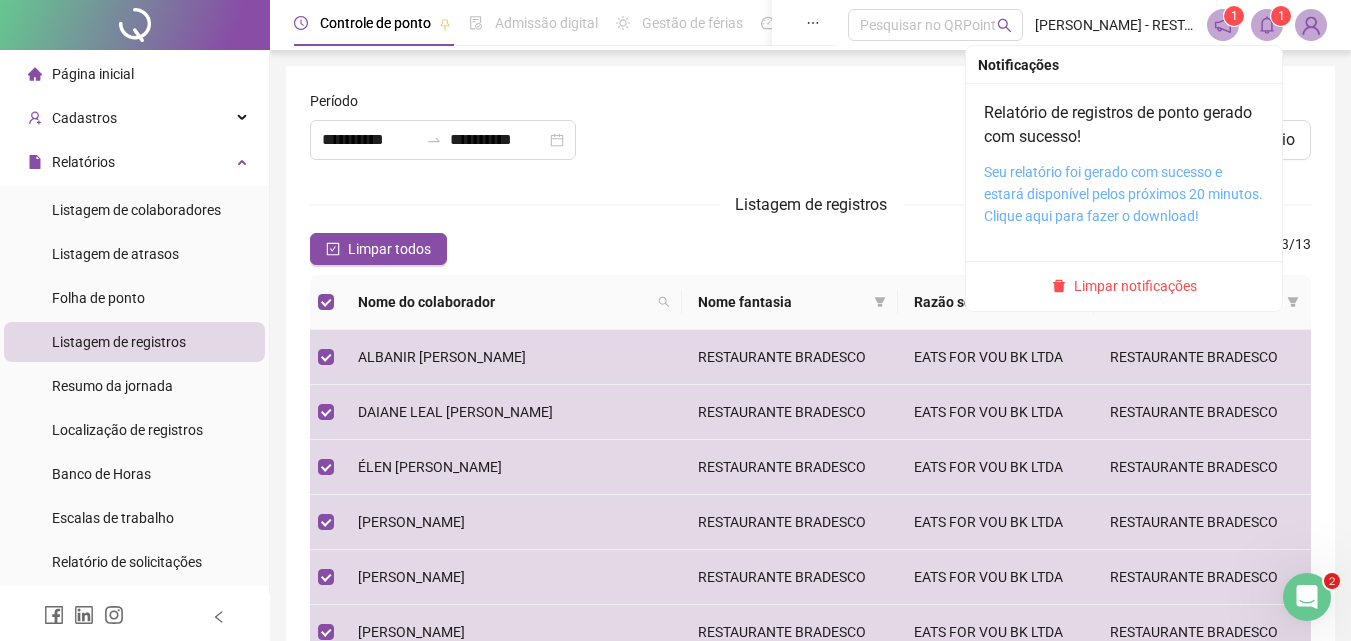 click on "Seu relatório foi gerado com sucesso e estará disponível pelos próximos 20 minutos.
Clique aqui para fazer o download!" at bounding box center (1123, 194) 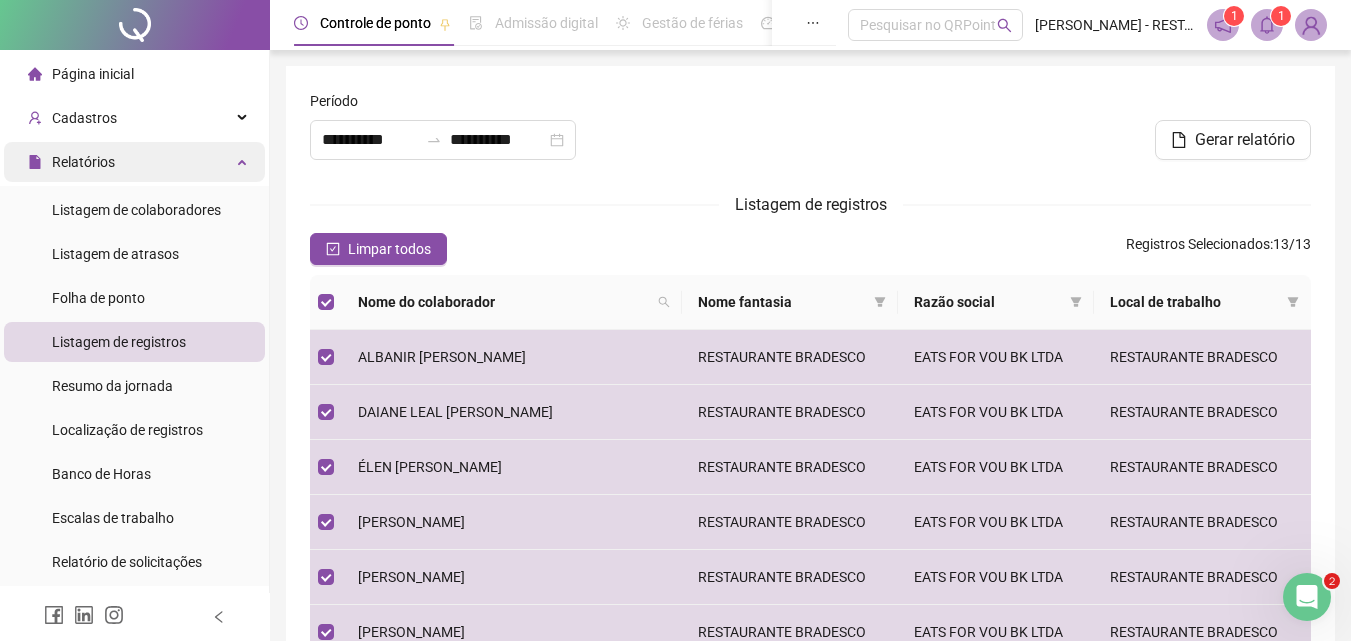 click on "Relatórios" at bounding box center (134, 162) 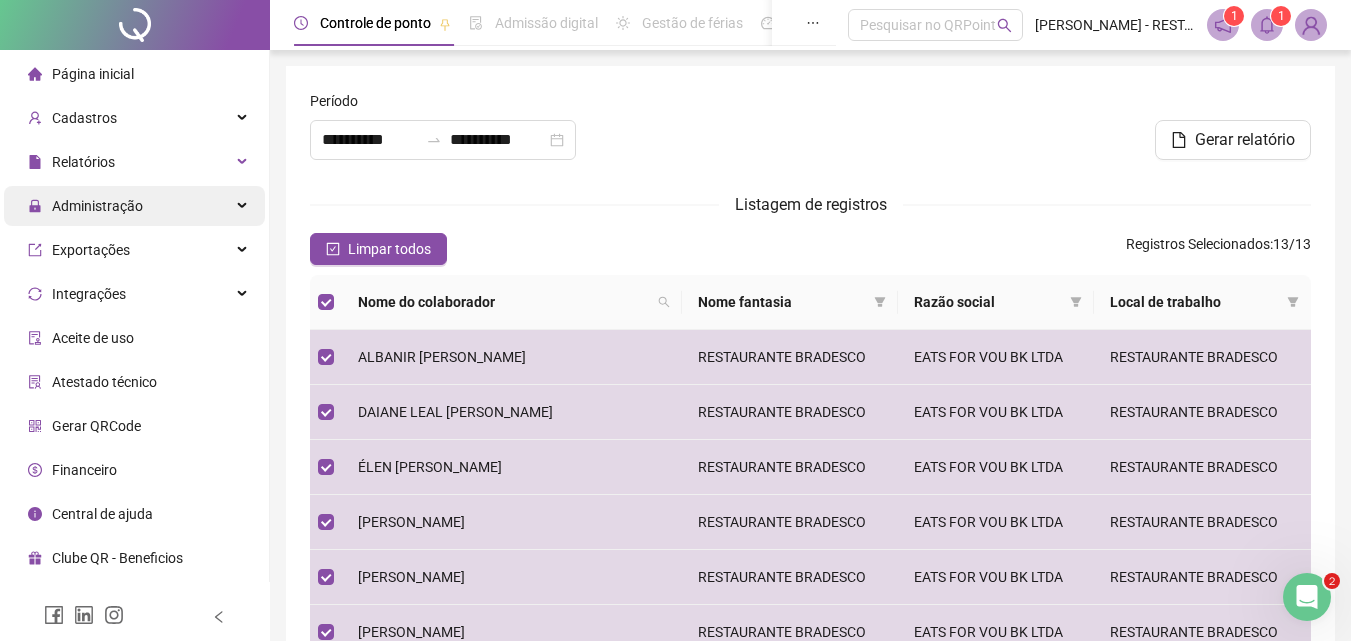 click on "Administração" at bounding box center [134, 206] 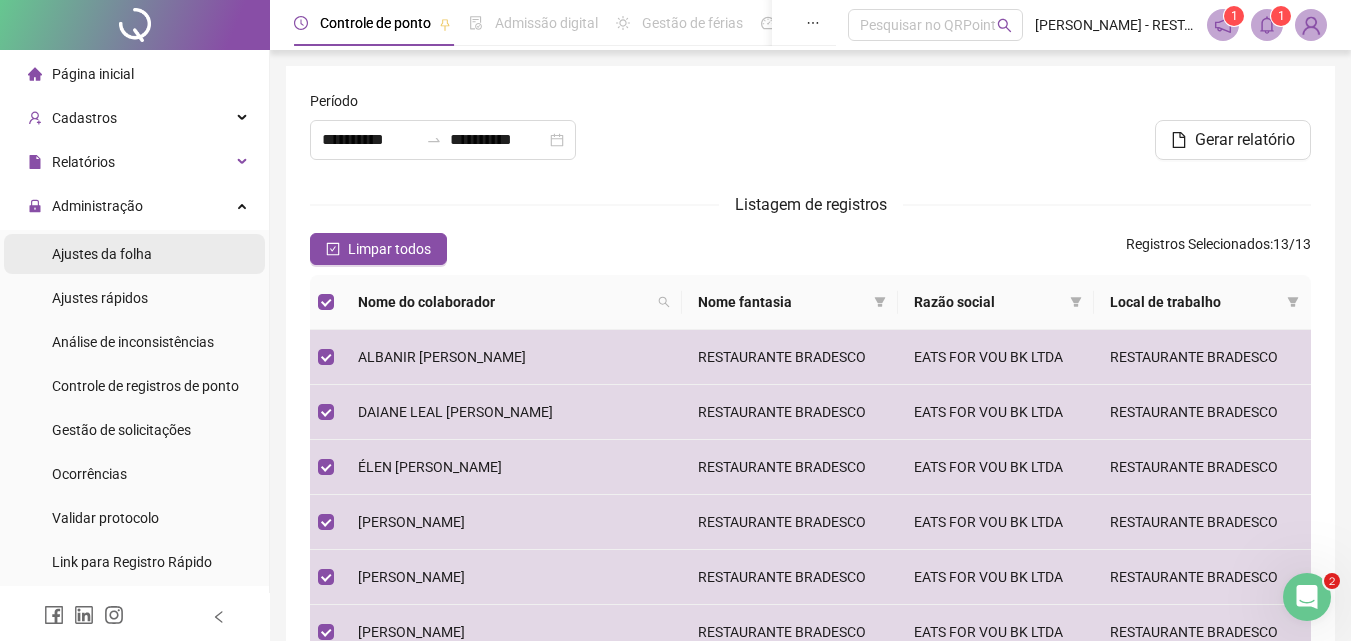 click on "Ajustes da folha" at bounding box center (134, 254) 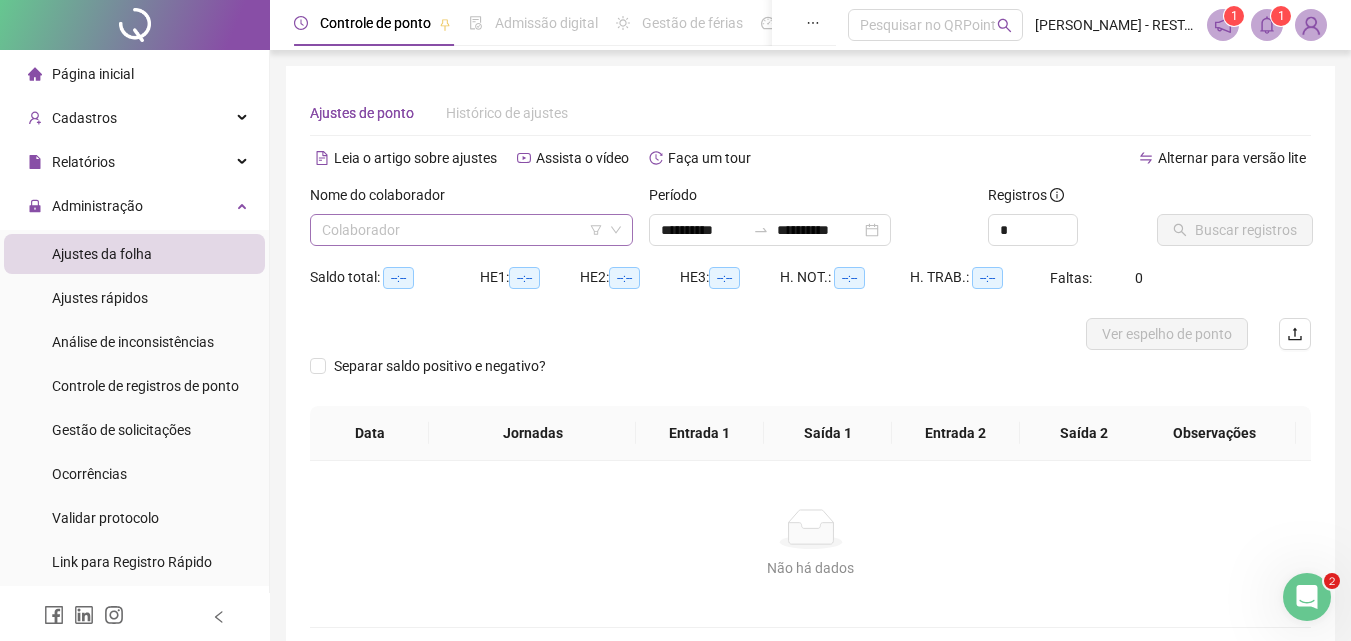 click at bounding box center [465, 230] 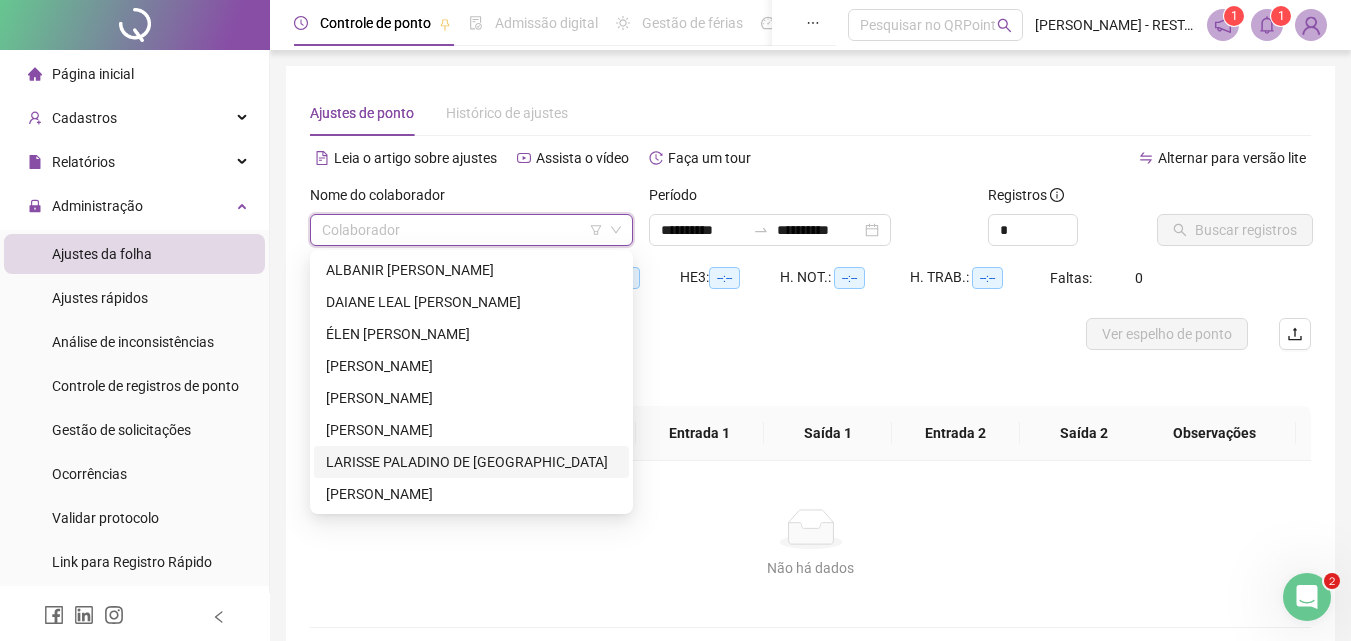 click on "LARISSE PALADINO DE [GEOGRAPHIC_DATA]" at bounding box center (471, 462) 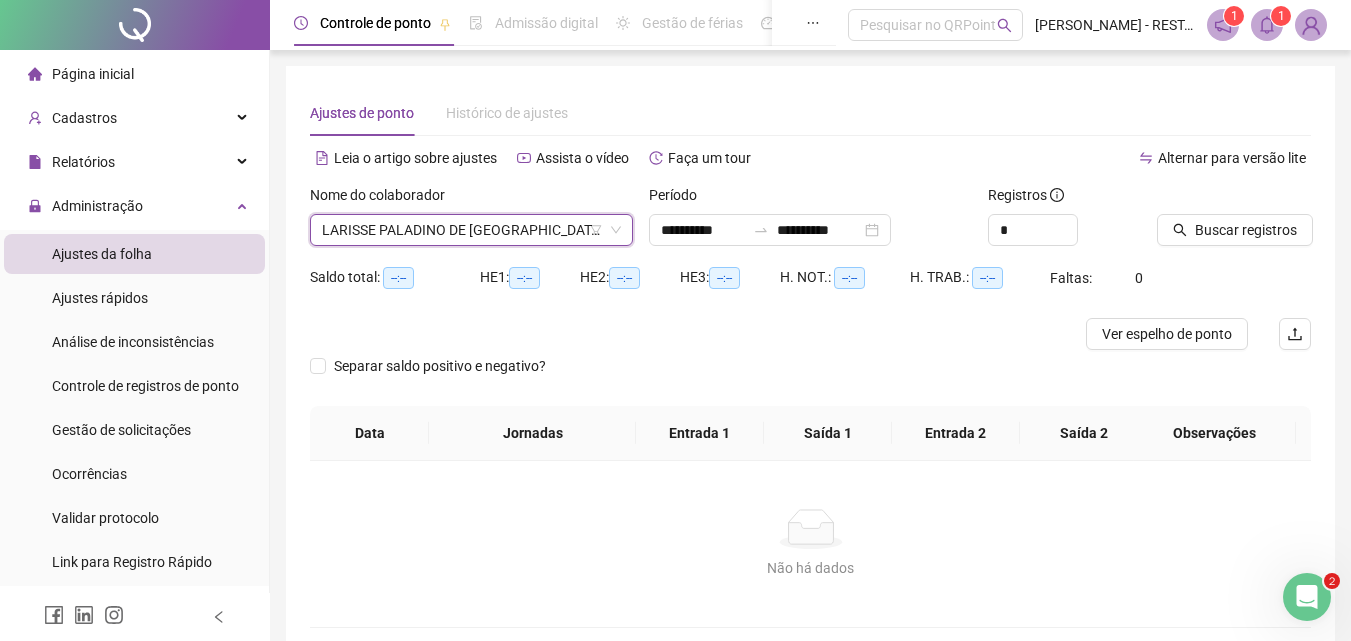 click on "LARISSE PALADINO DE [GEOGRAPHIC_DATA]" at bounding box center [471, 230] 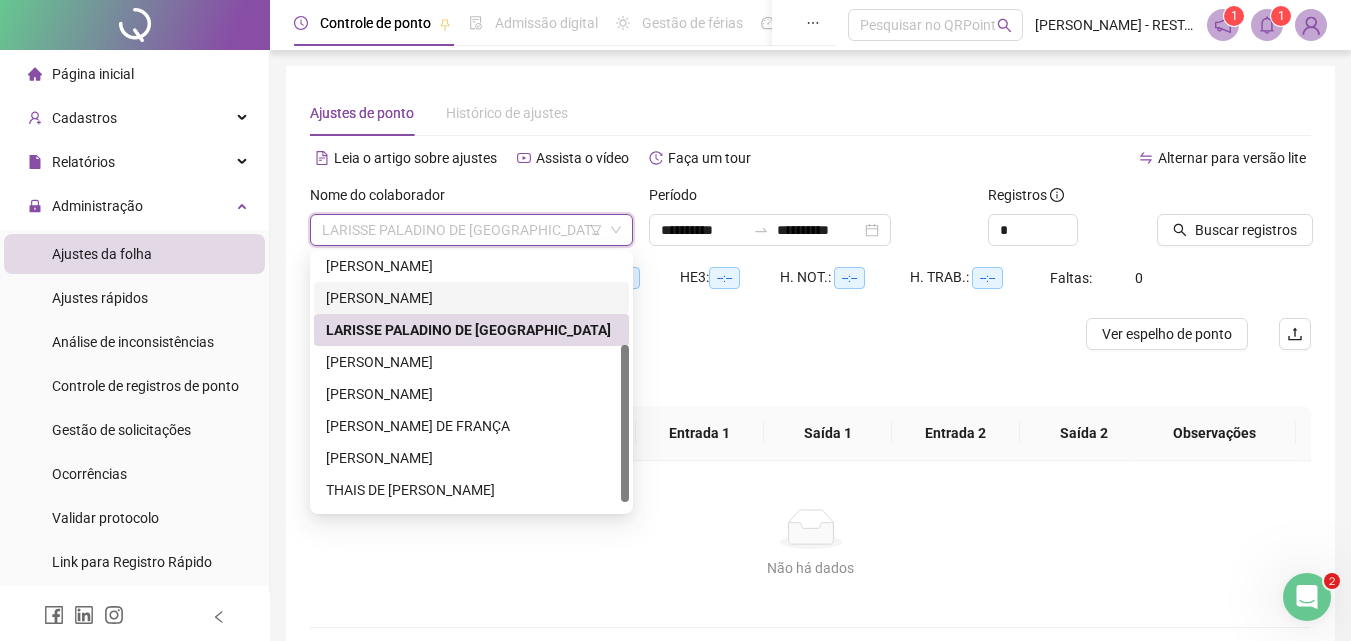 scroll, scrollTop: 160, scrollLeft: 0, axis: vertical 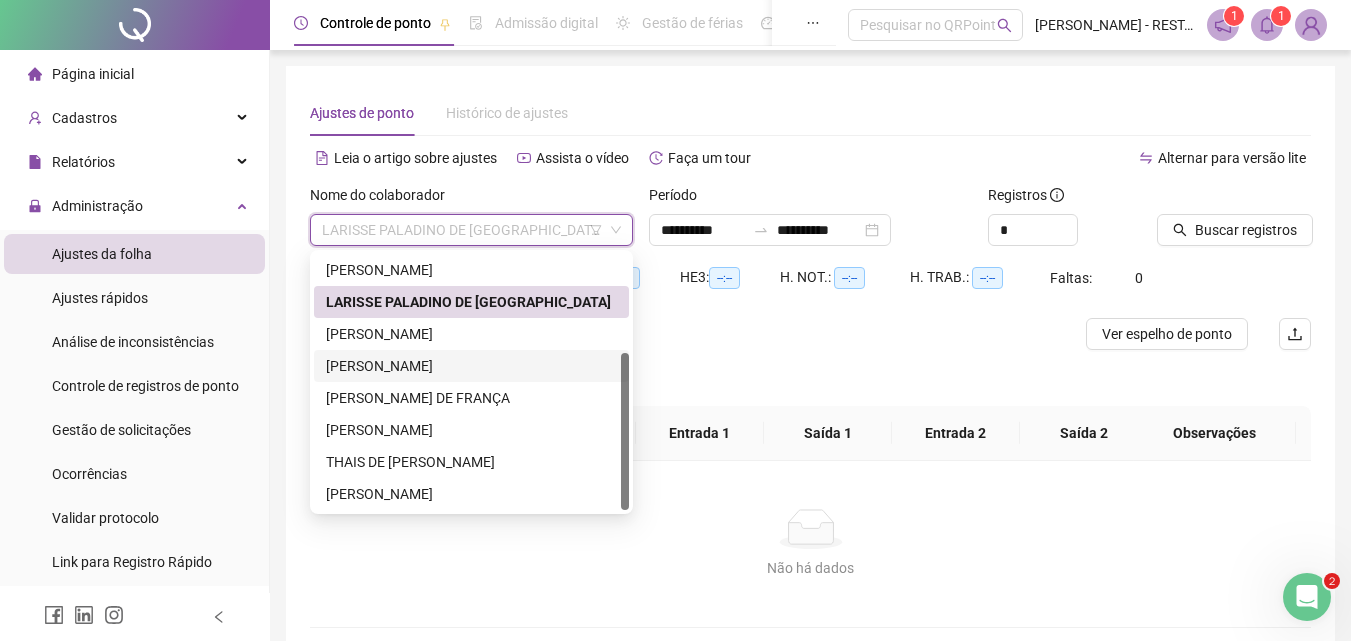 click on "[PERSON_NAME]" at bounding box center [471, 366] 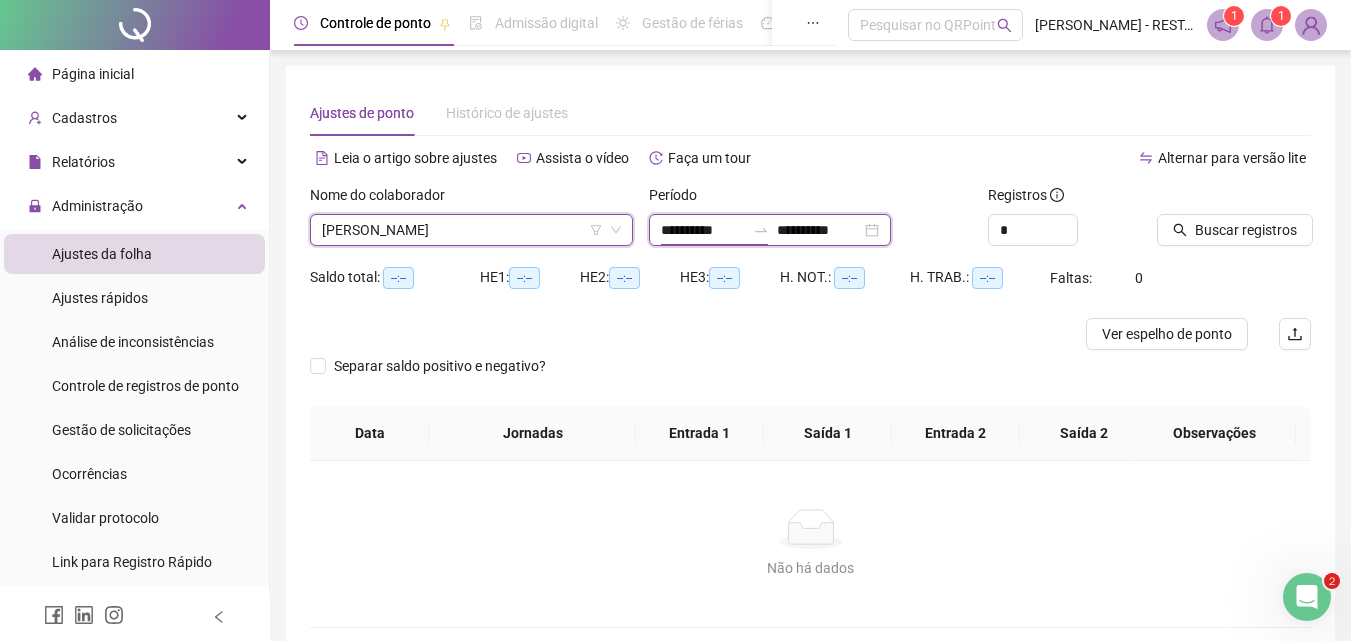 click on "**********" at bounding box center (703, 230) 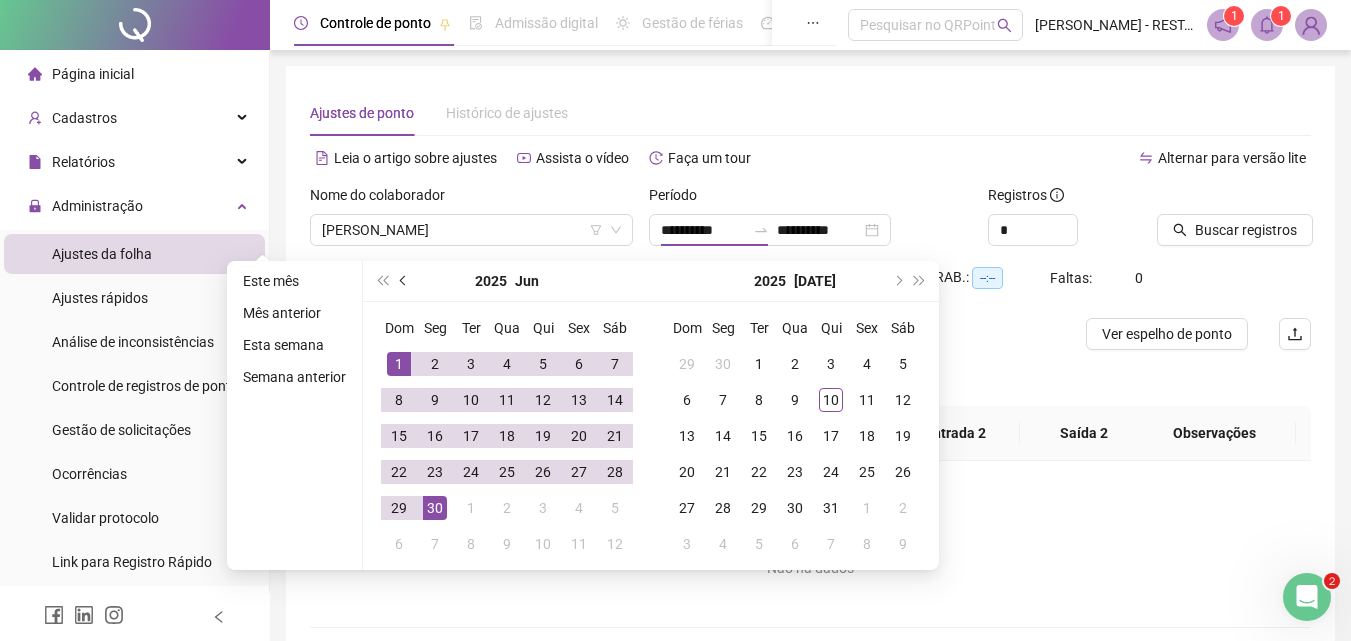 click at bounding box center (404, 281) 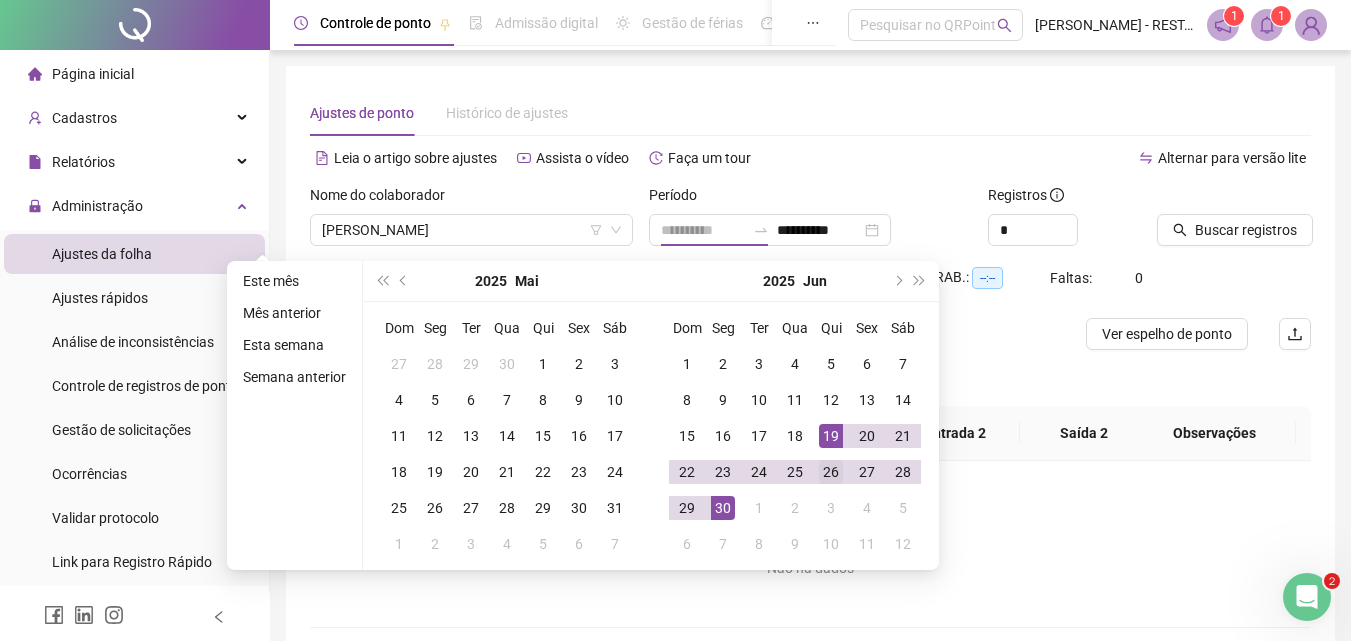 type on "**********" 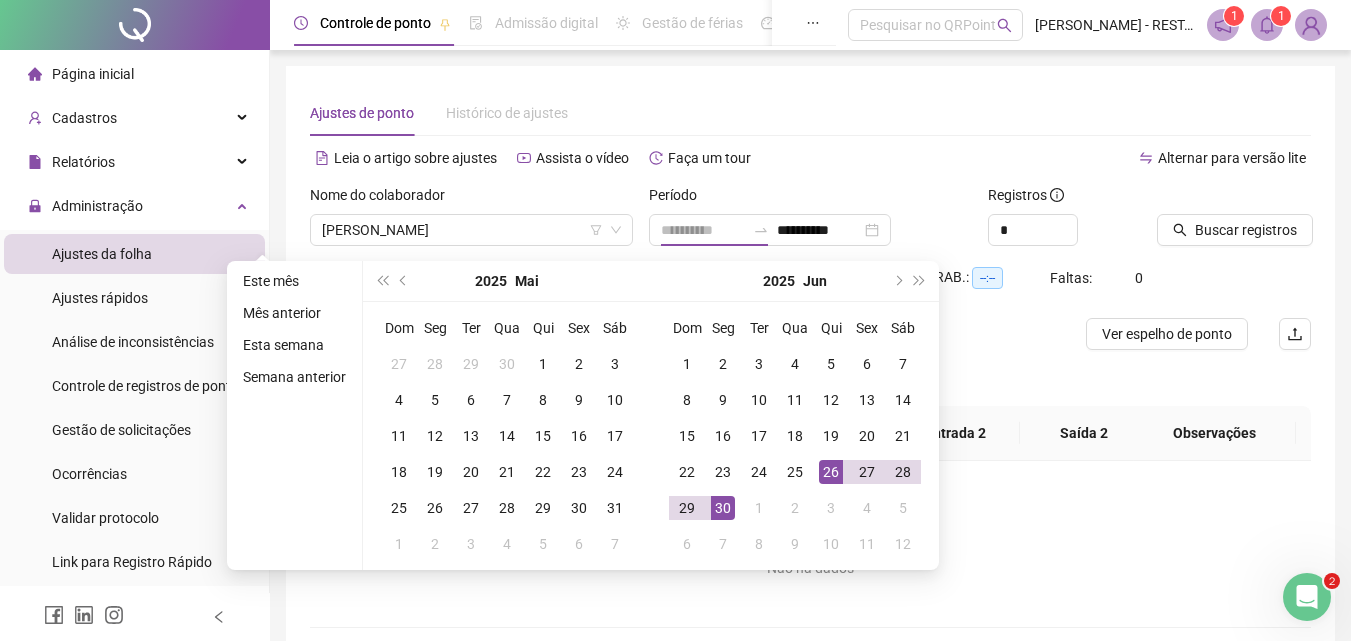 click on "26" at bounding box center (831, 472) 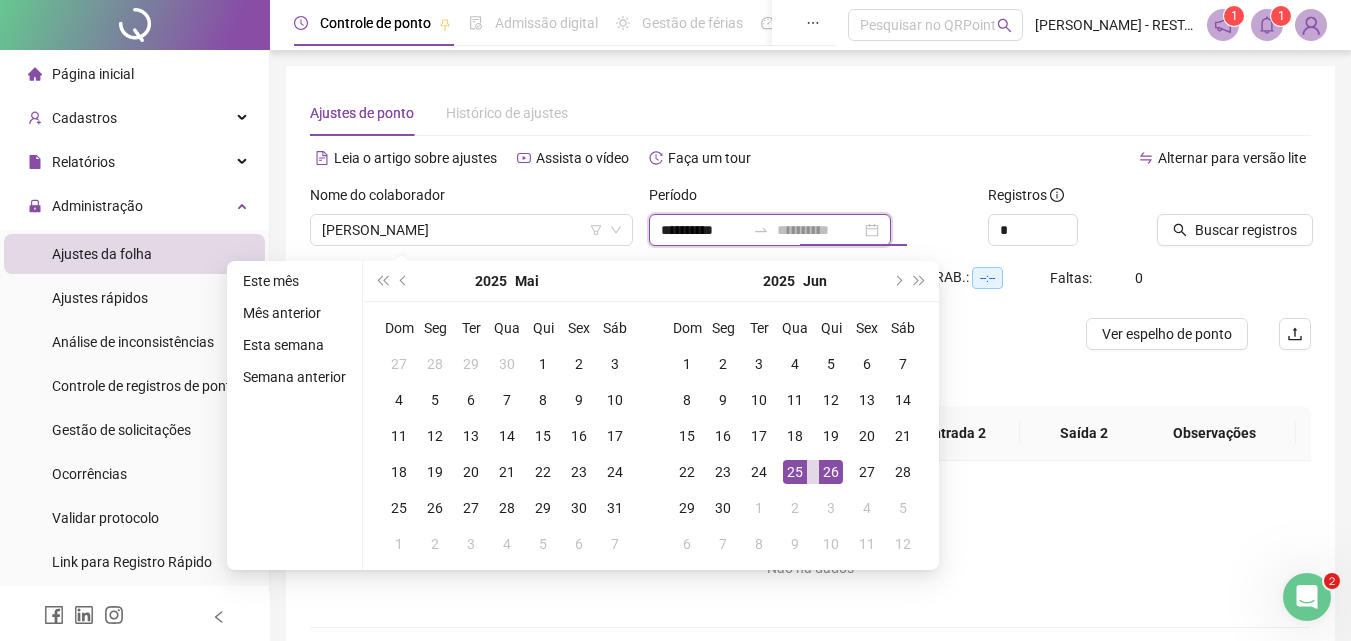 type on "**********" 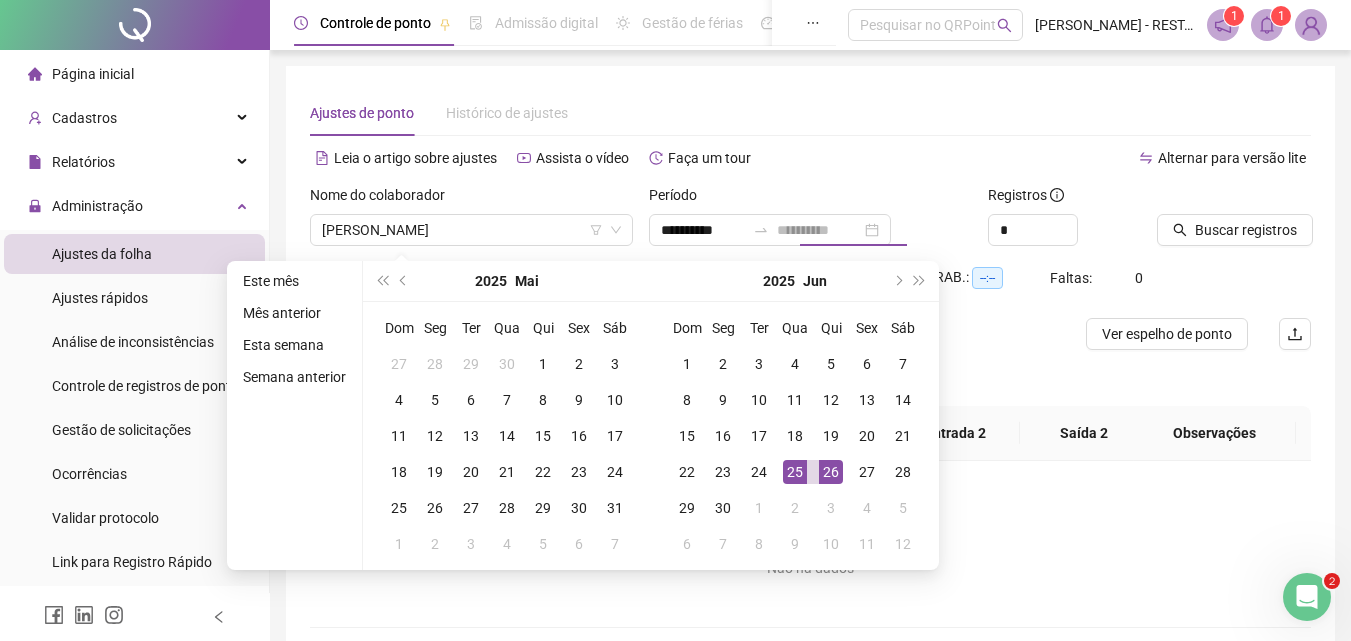 click on "25" at bounding box center [795, 472] 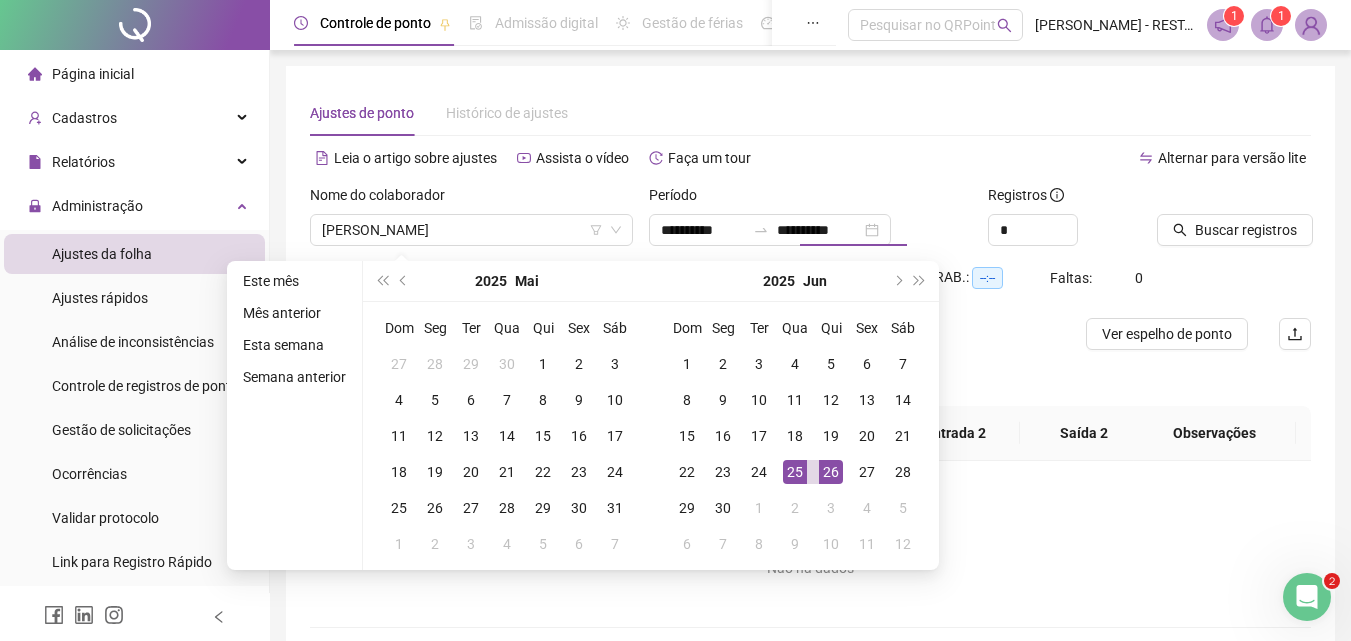 type on "**********" 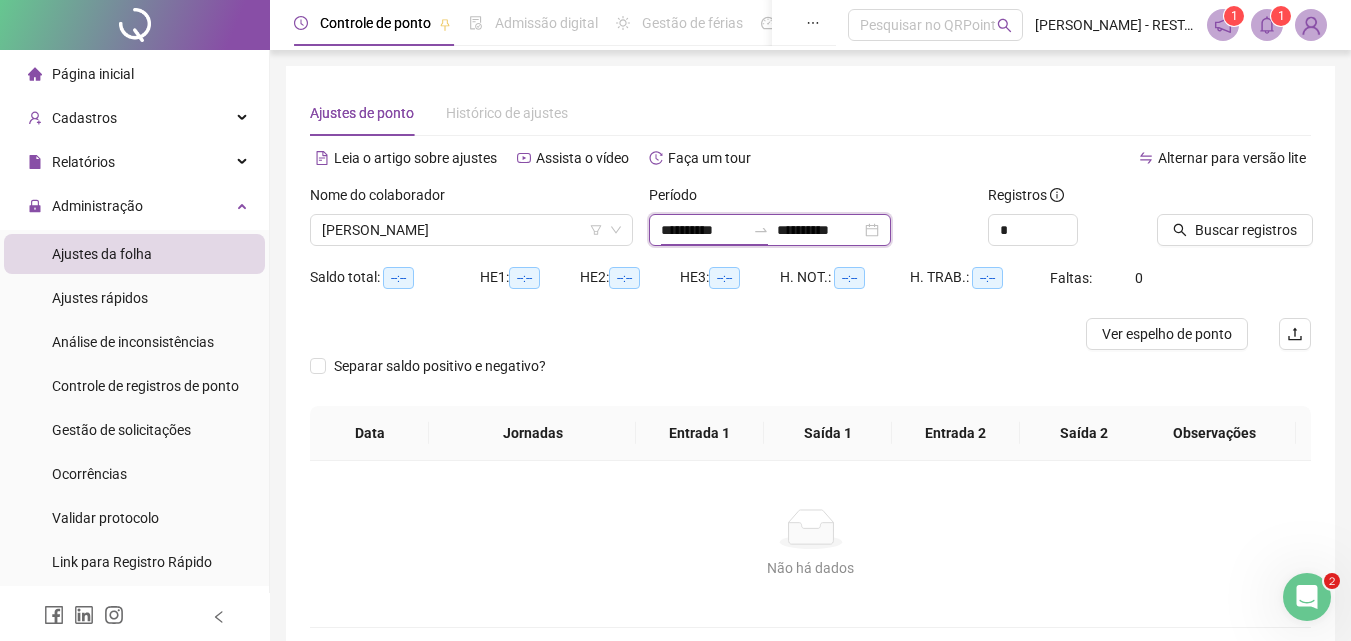 click on "**********" at bounding box center [703, 230] 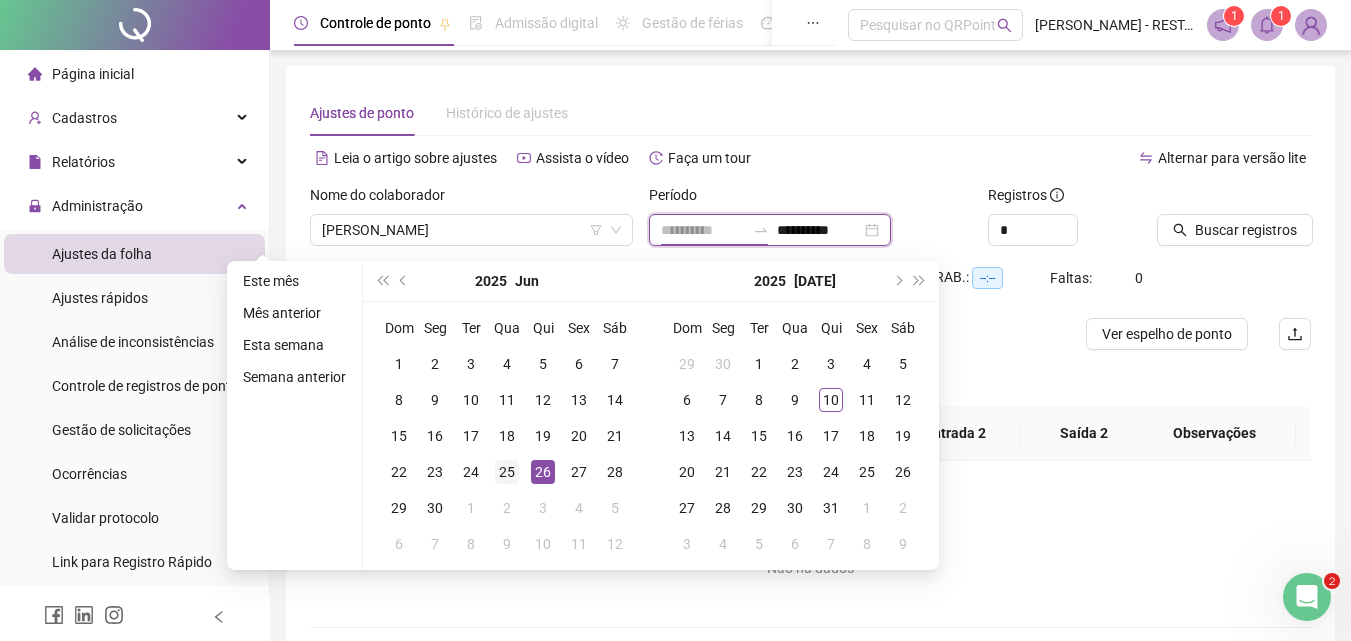 type on "**********" 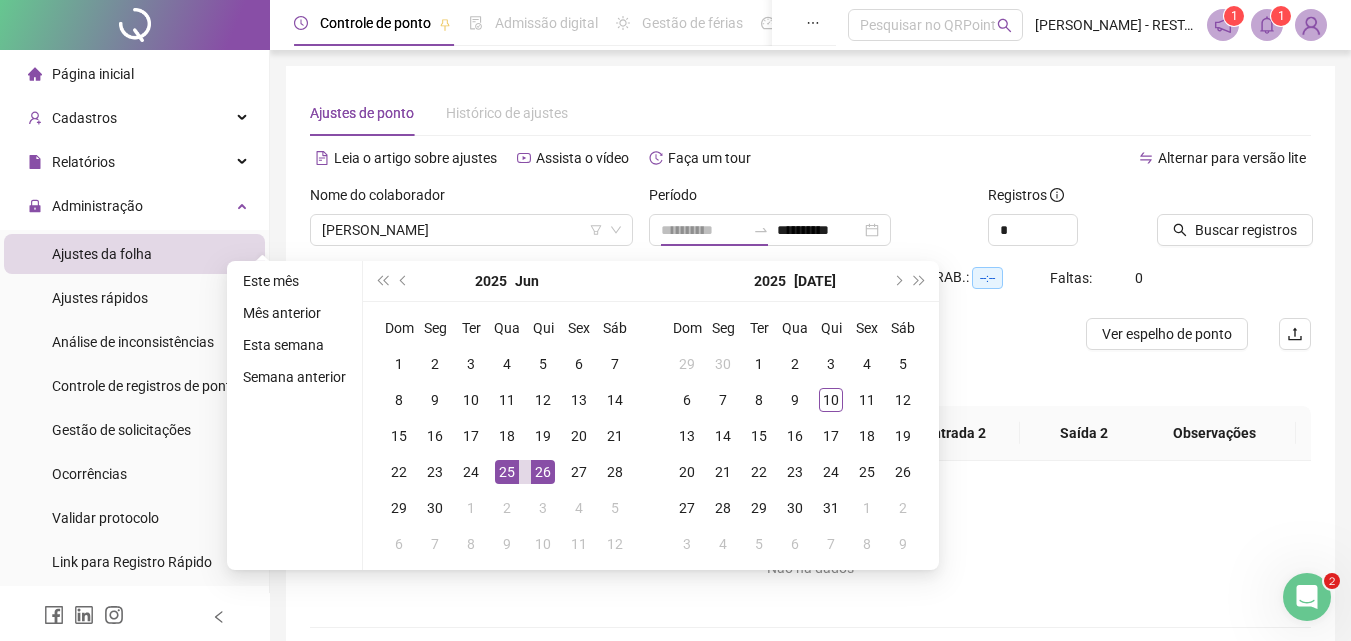 click on "25" at bounding box center (507, 472) 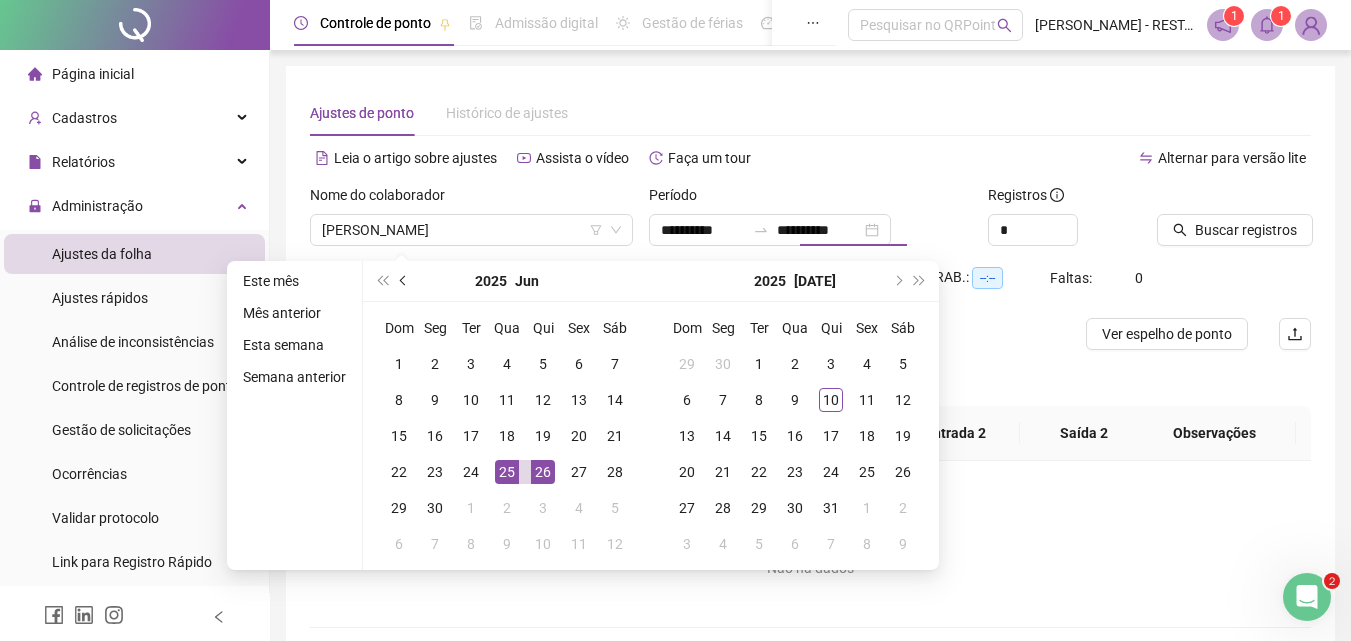 click at bounding box center (404, 281) 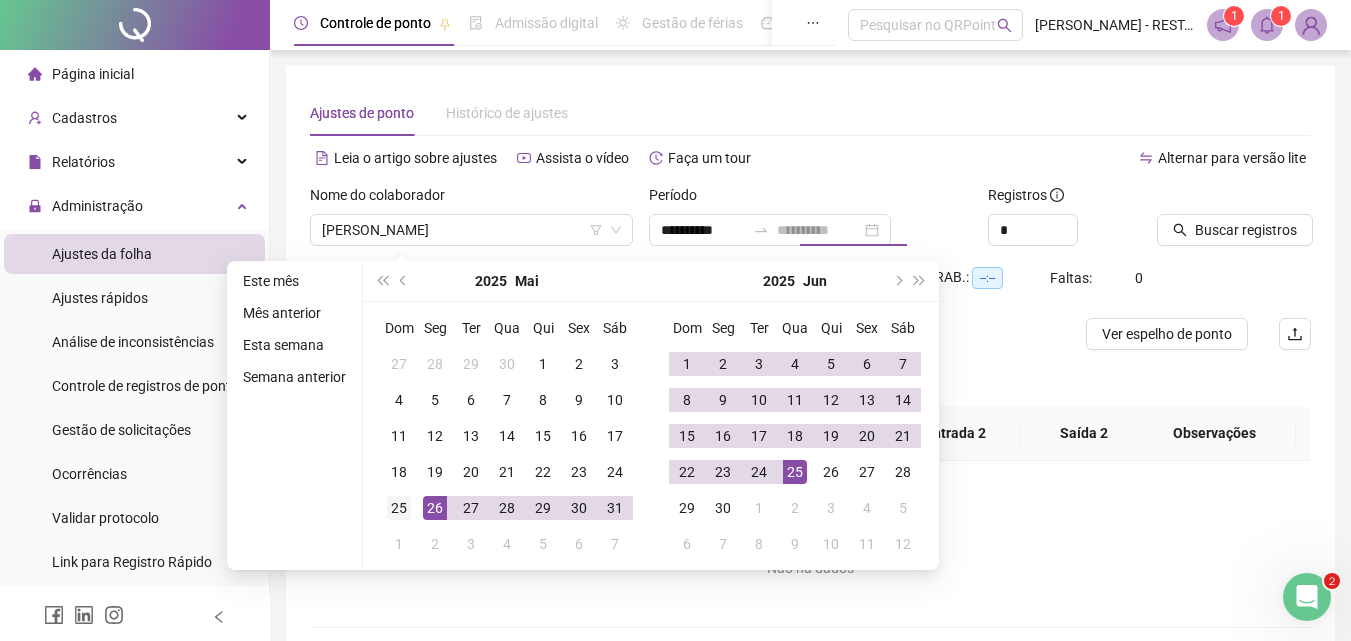 type on "**********" 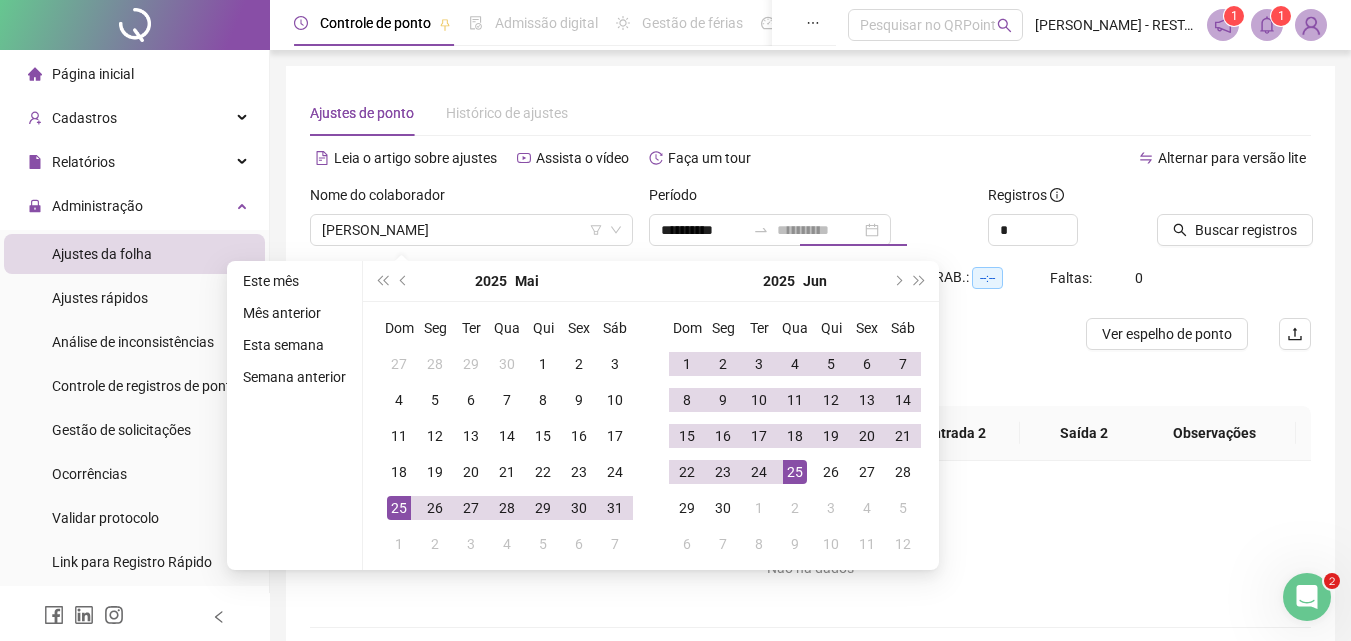 click on "25" at bounding box center [399, 508] 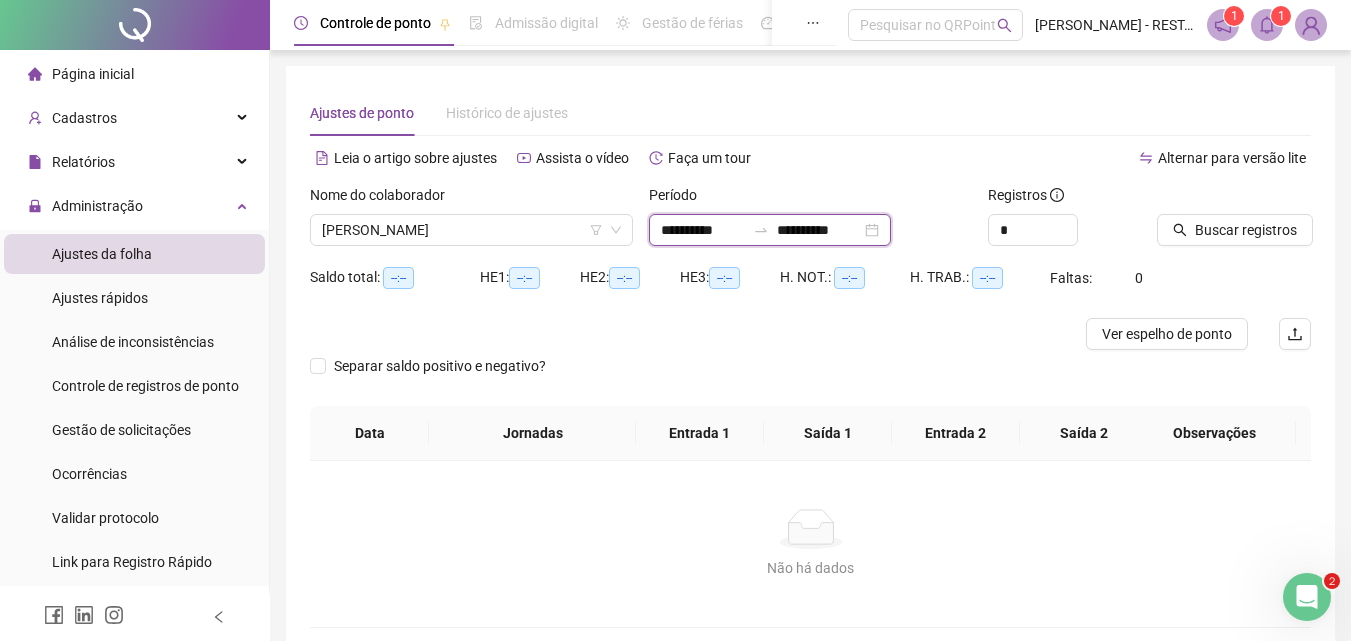 click on "**********" at bounding box center (819, 230) 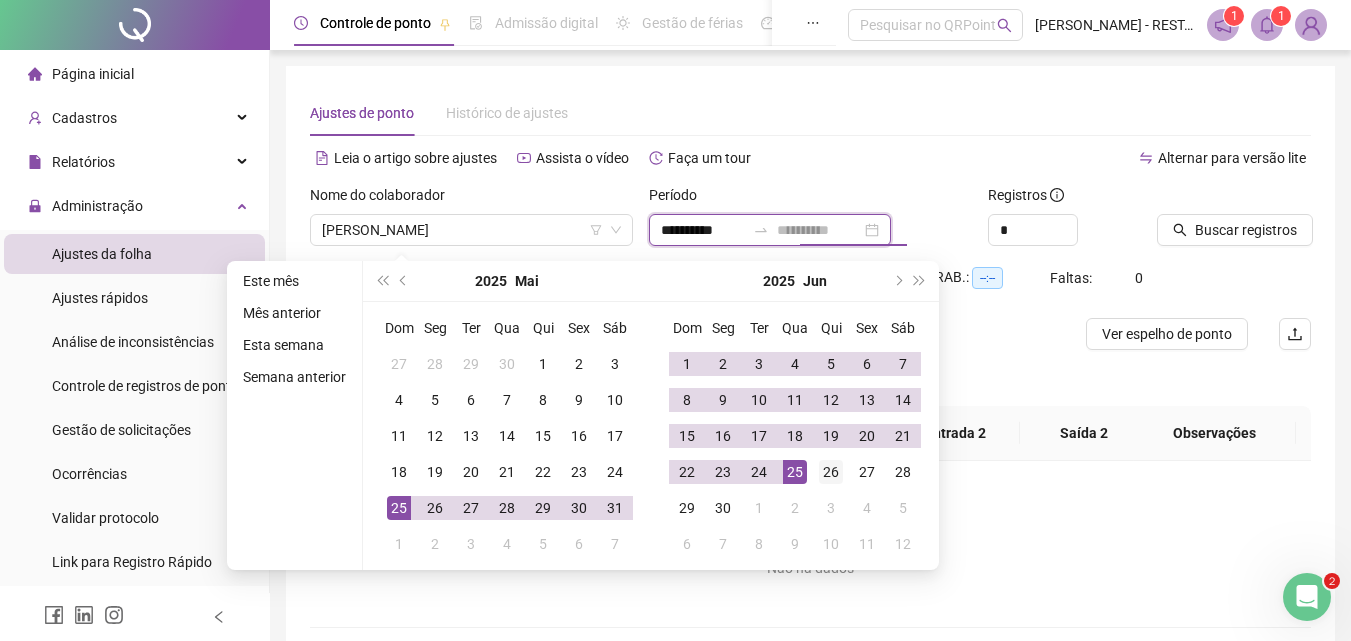 type on "**********" 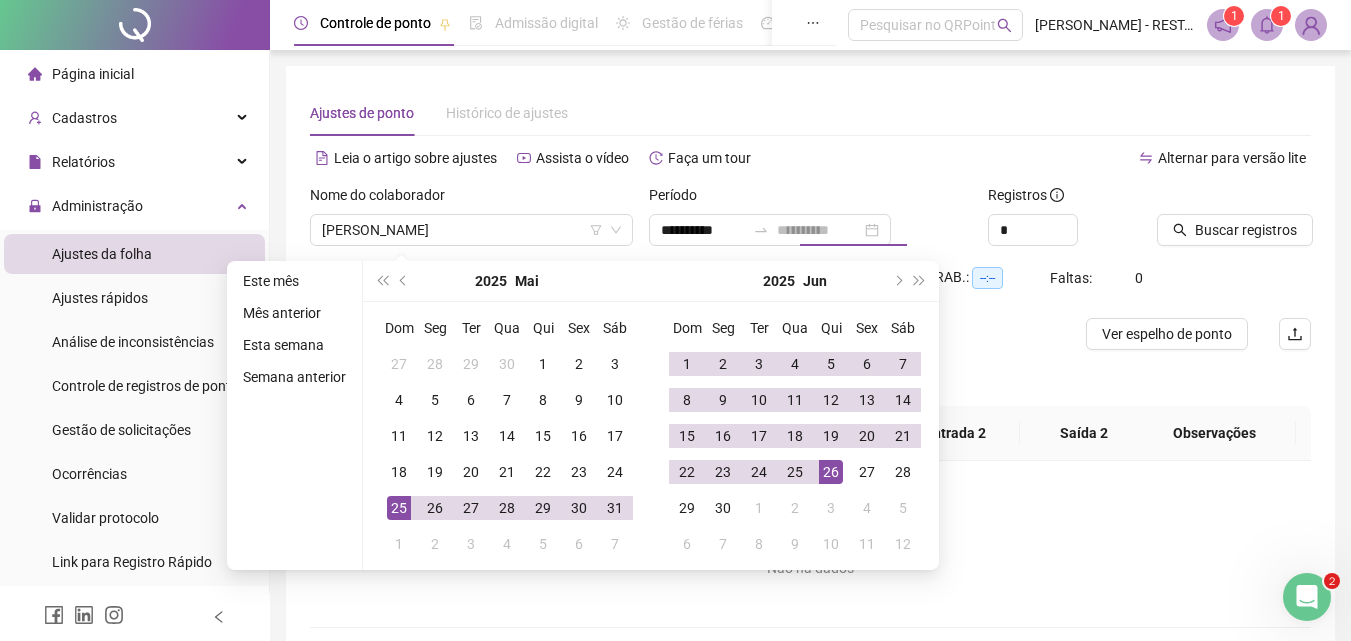 click on "26" at bounding box center [831, 472] 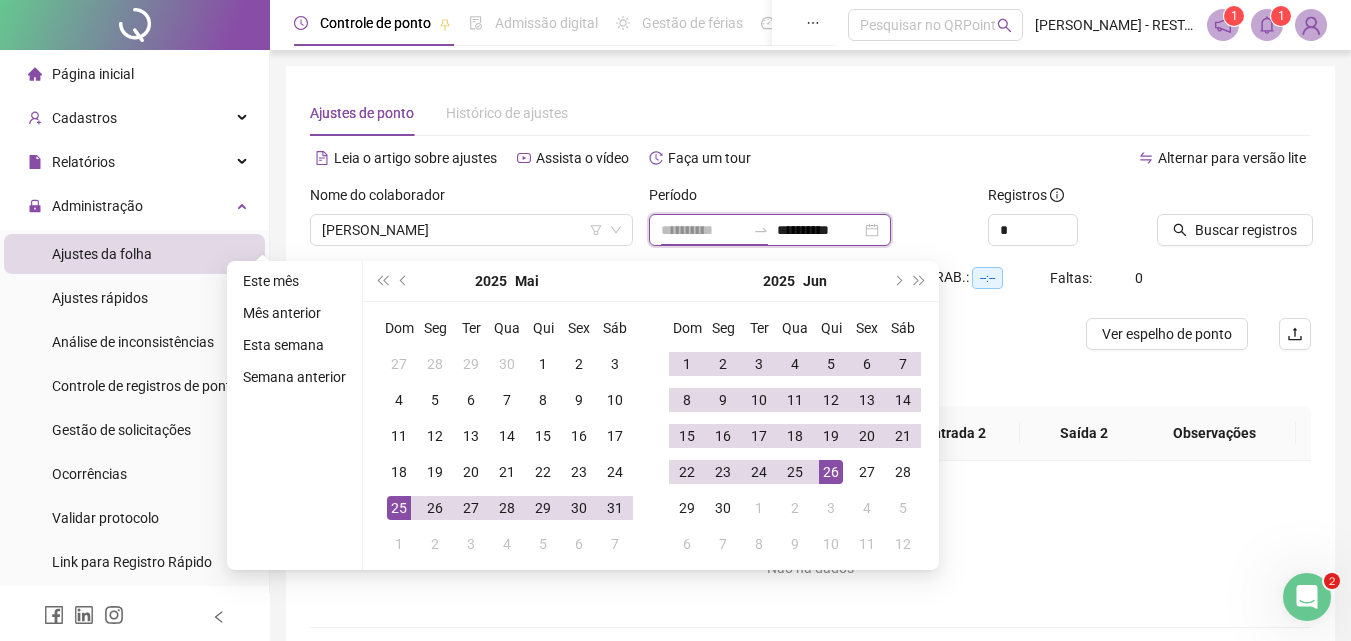 type on "**********" 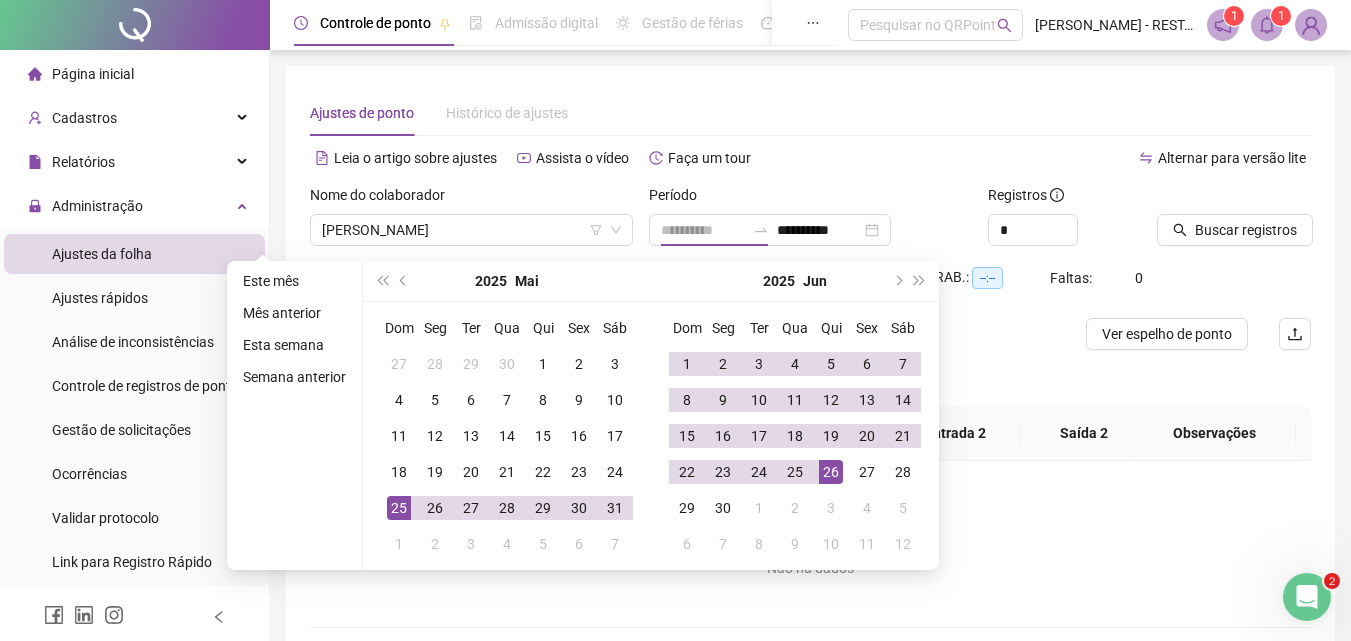 click on "25" at bounding box center (399, 508) 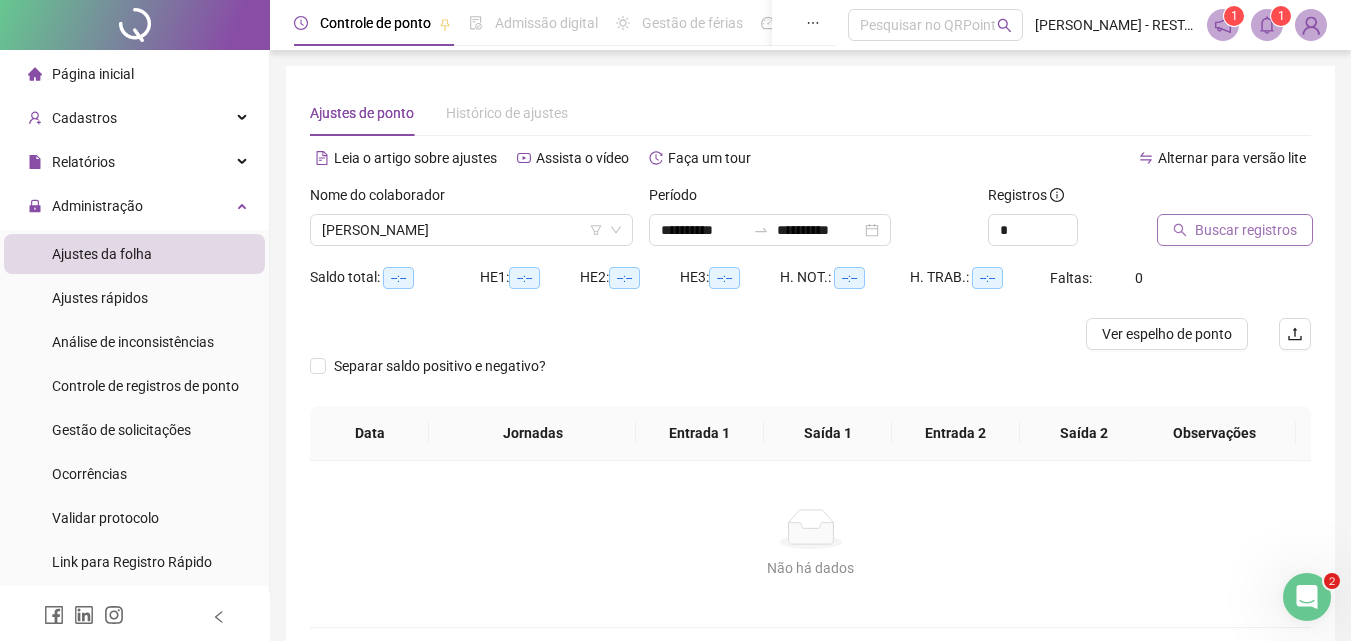 click on "Buscar registros" at bounding box center (1235, 230) 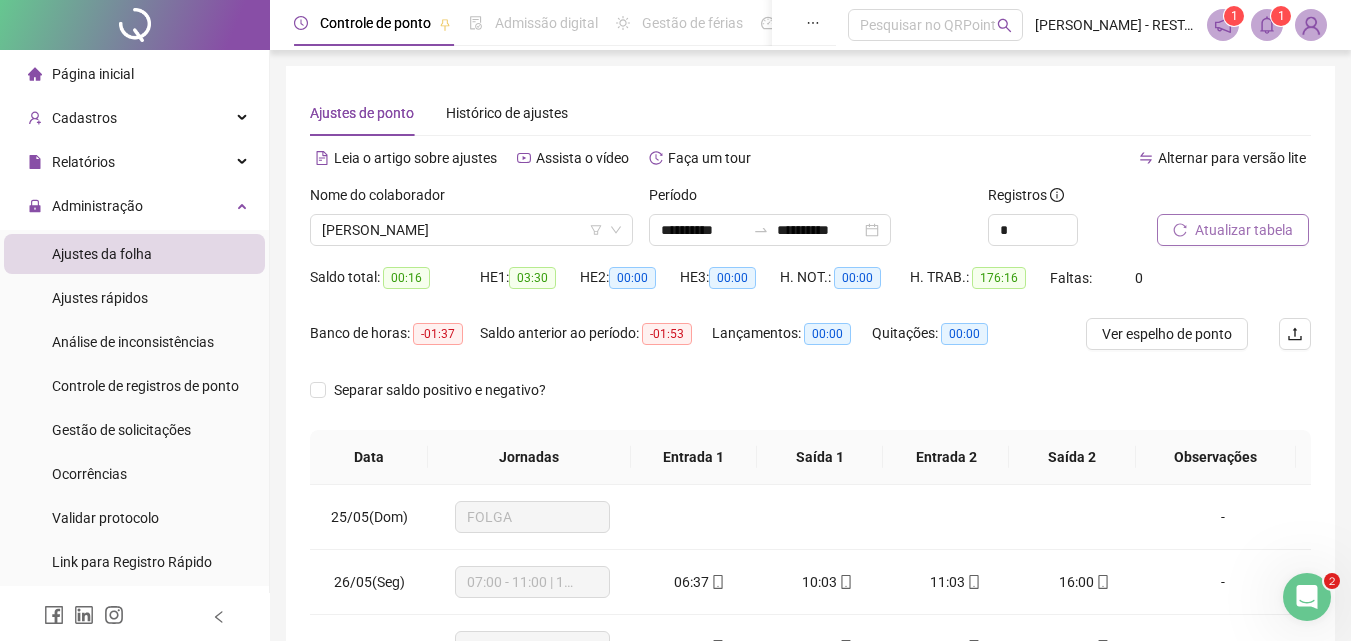 click on "Quitações:   00:00" at bounding box center (942, 334) 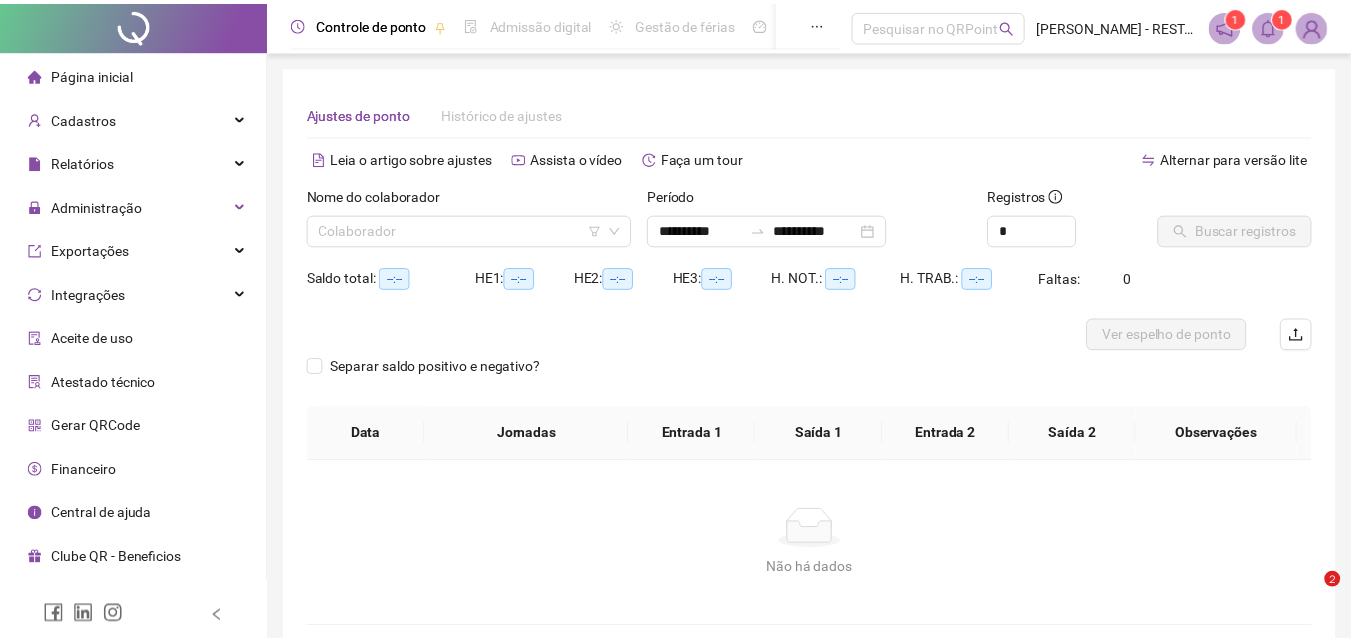 scroll, scrollTop: 0, scrollLeft: 0, axis: both 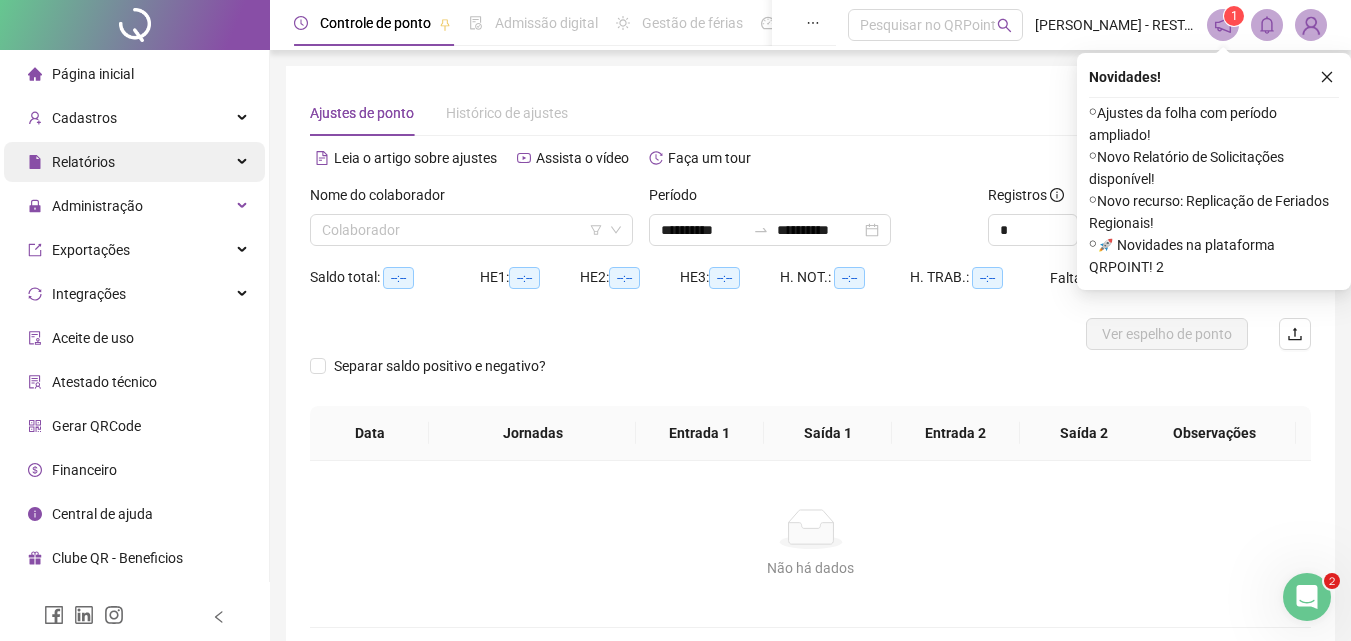 click on "Relatórios" at bounding box center [134, 162] 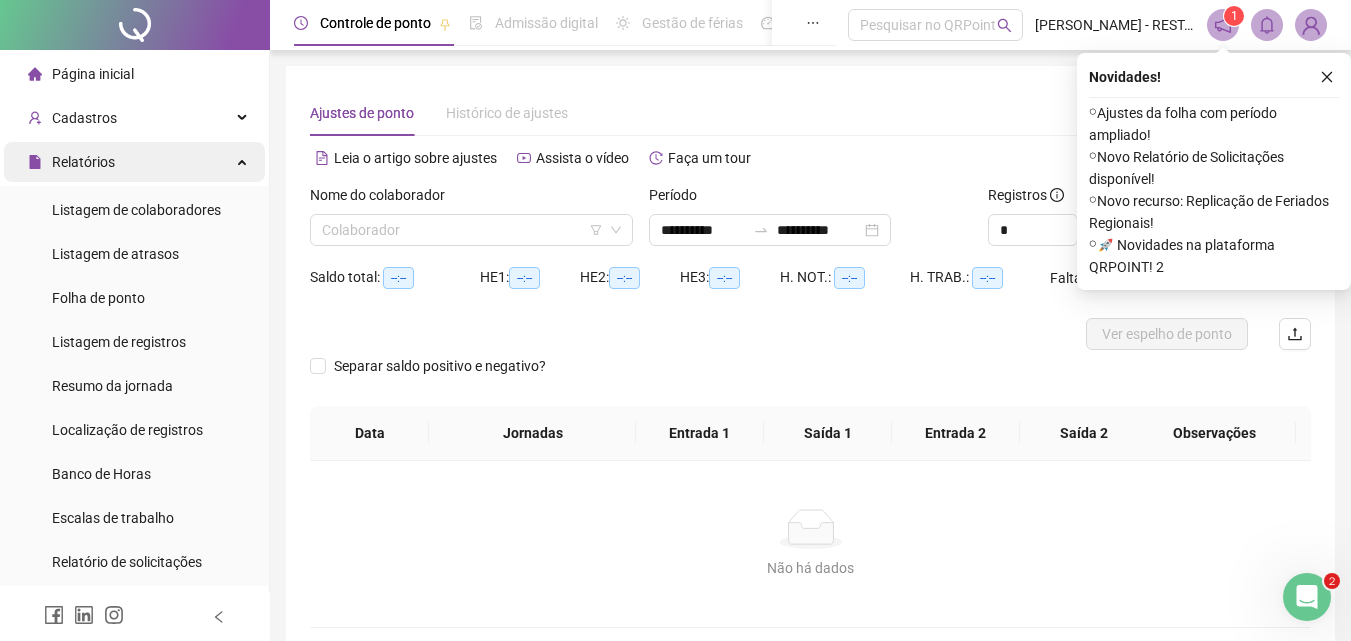 click on "Relatórios" at bounding box center (134, 162) 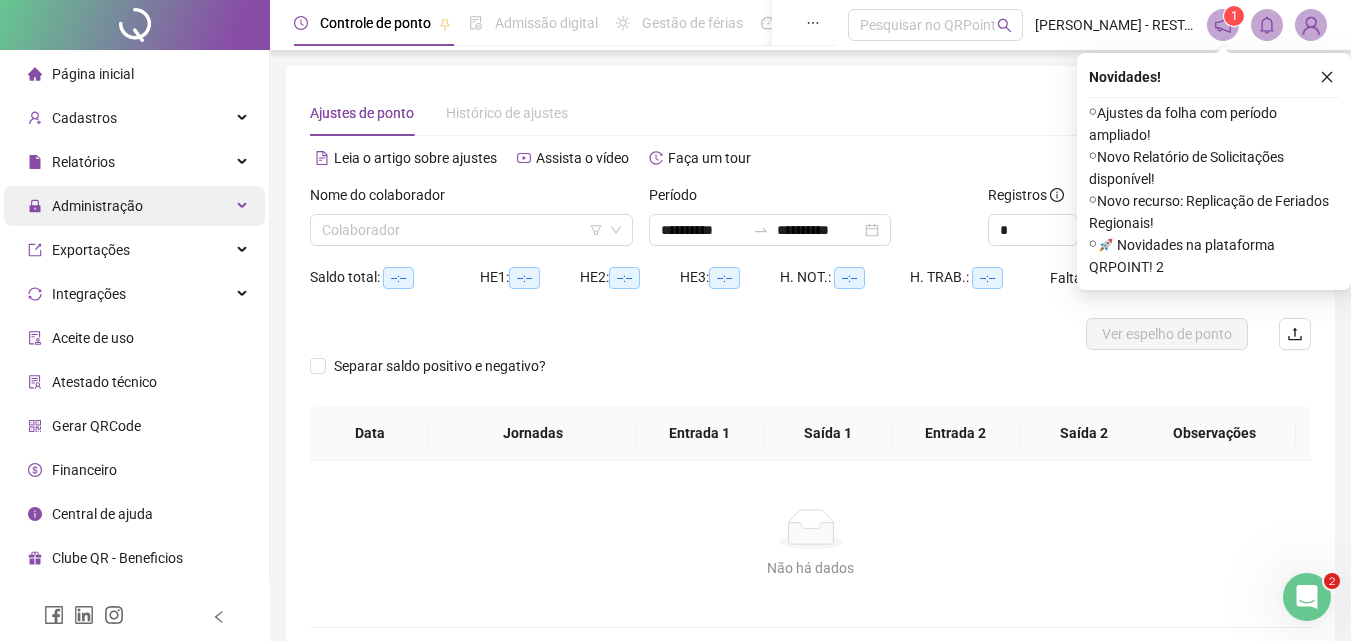 click on "Administração" at bounding box center [134, 206] 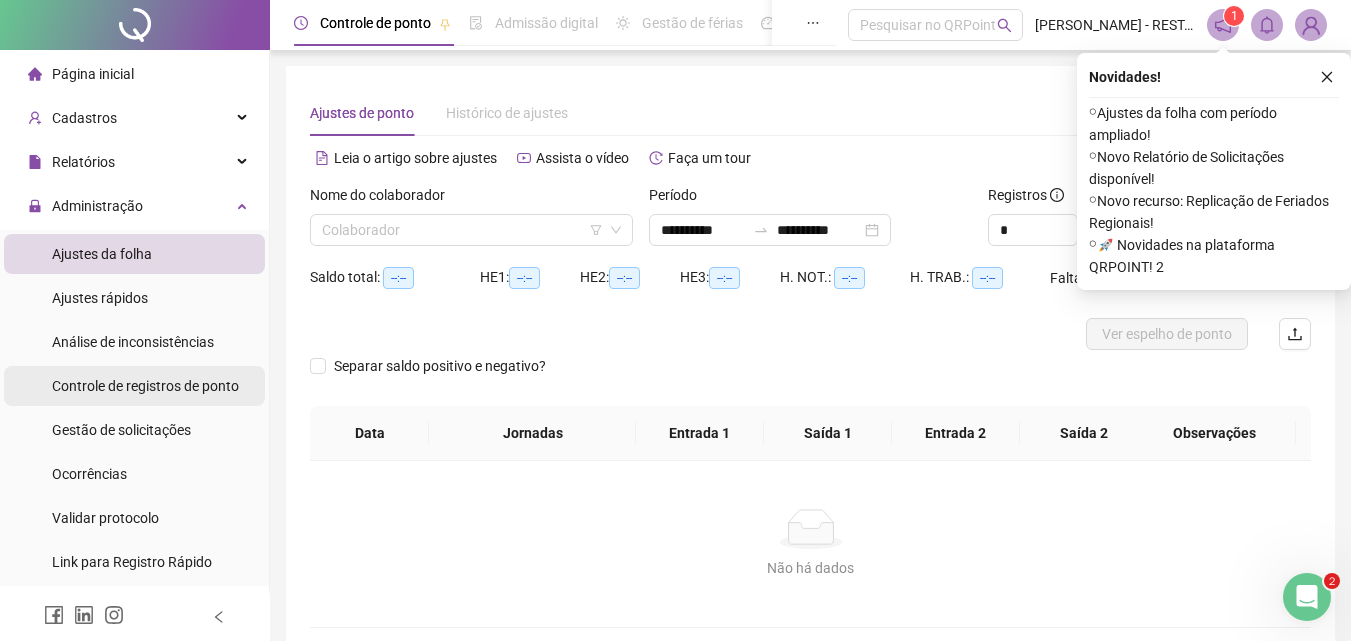 click on "Controle de registros de ponto" at bounding box center [145, 386] 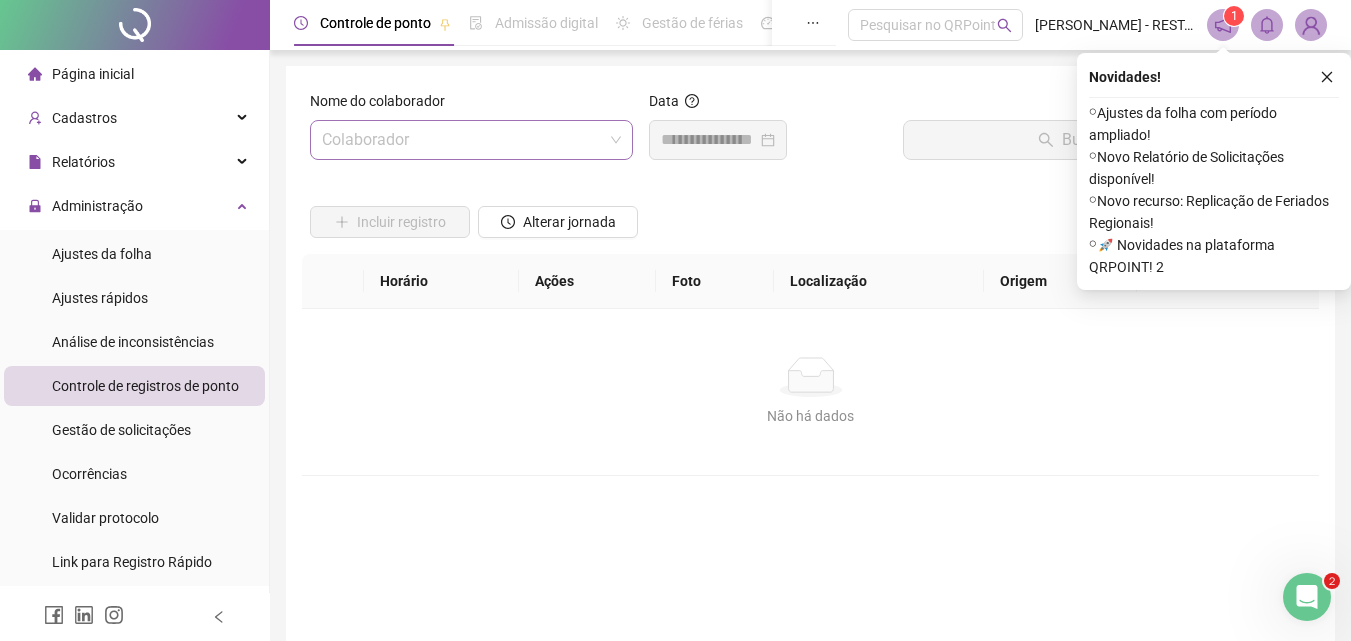 click at bounding box center [465, 140] 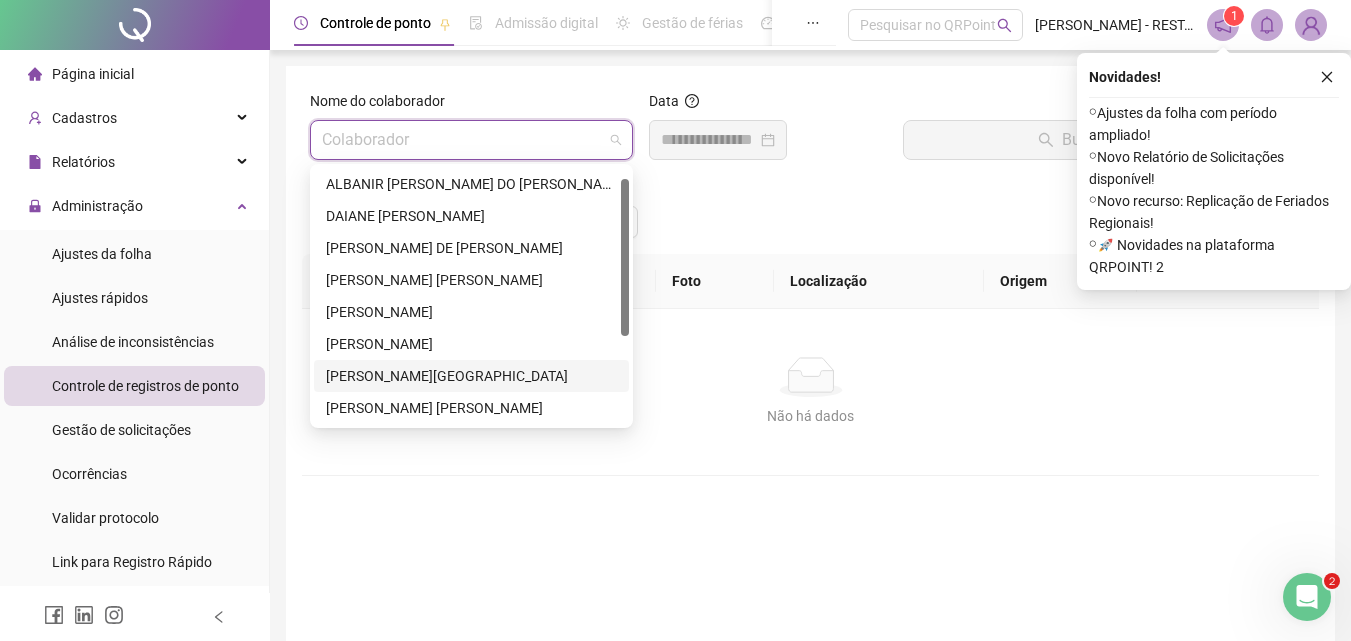 scroll, scrollTop: 160, scrollLeft: 0, axis: vertical 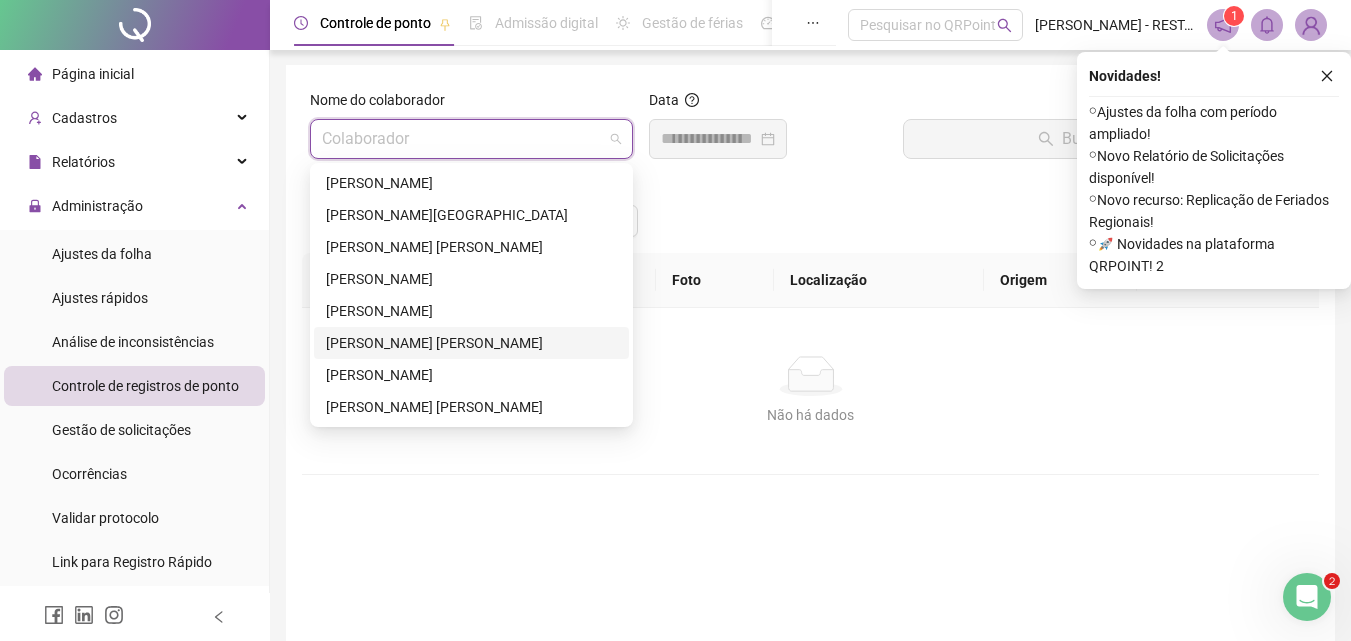 click on "[PERSON_NAME]" at bounding box center [471, 343] 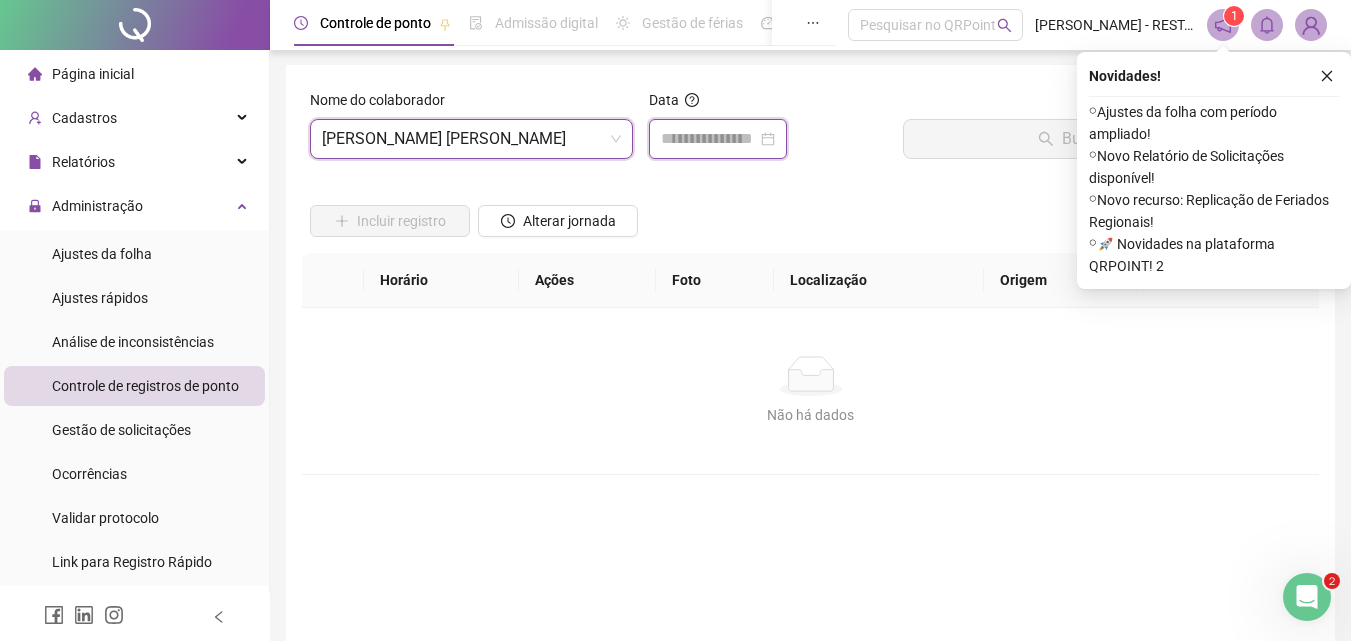 click at bounding box center [709, 139] 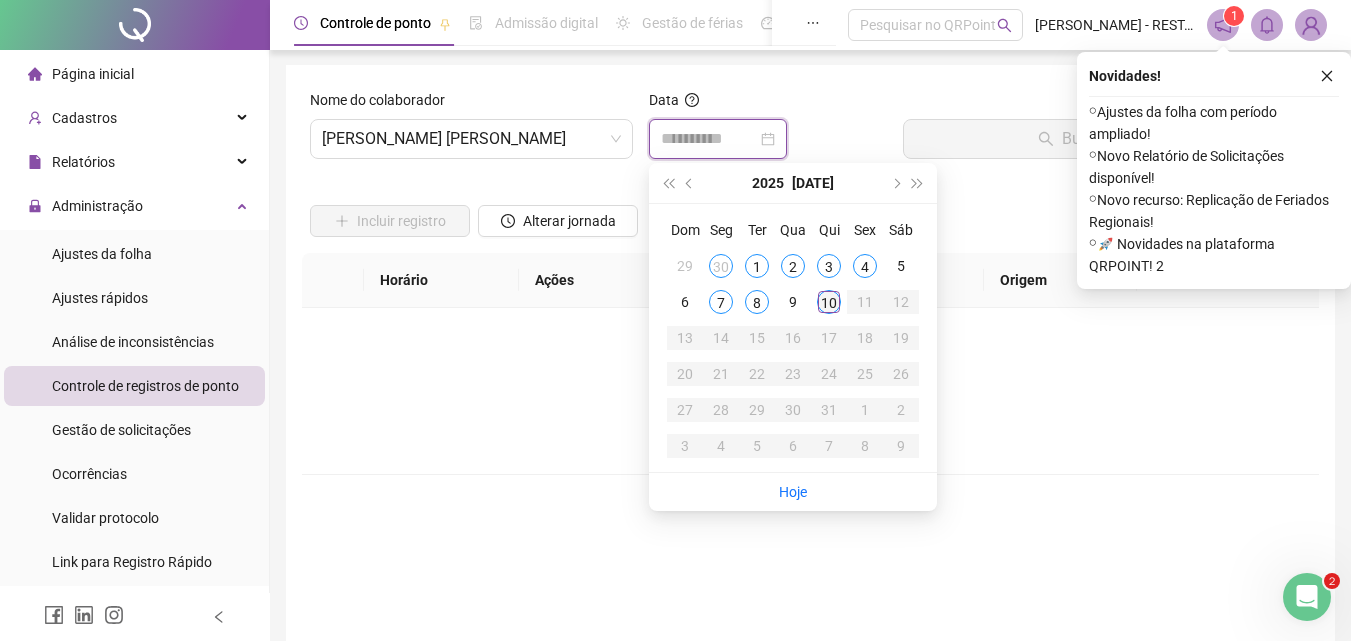 type on "**********" 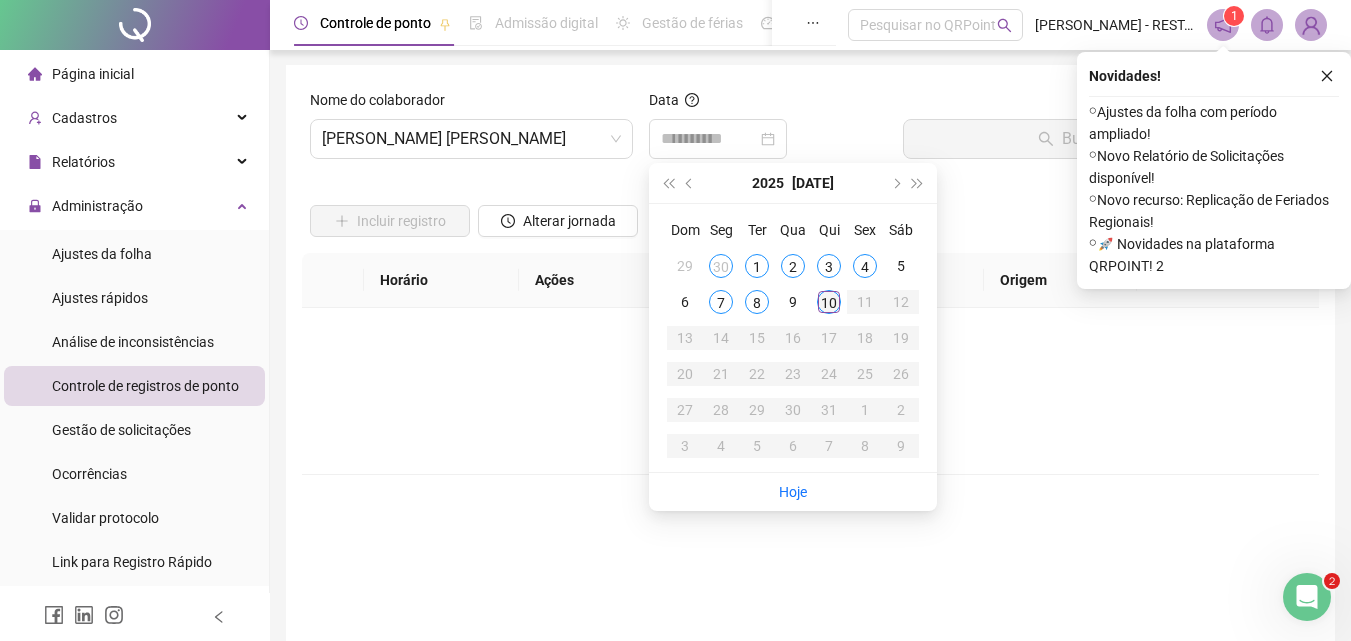 click on "10" at bounding box center [829, 302] 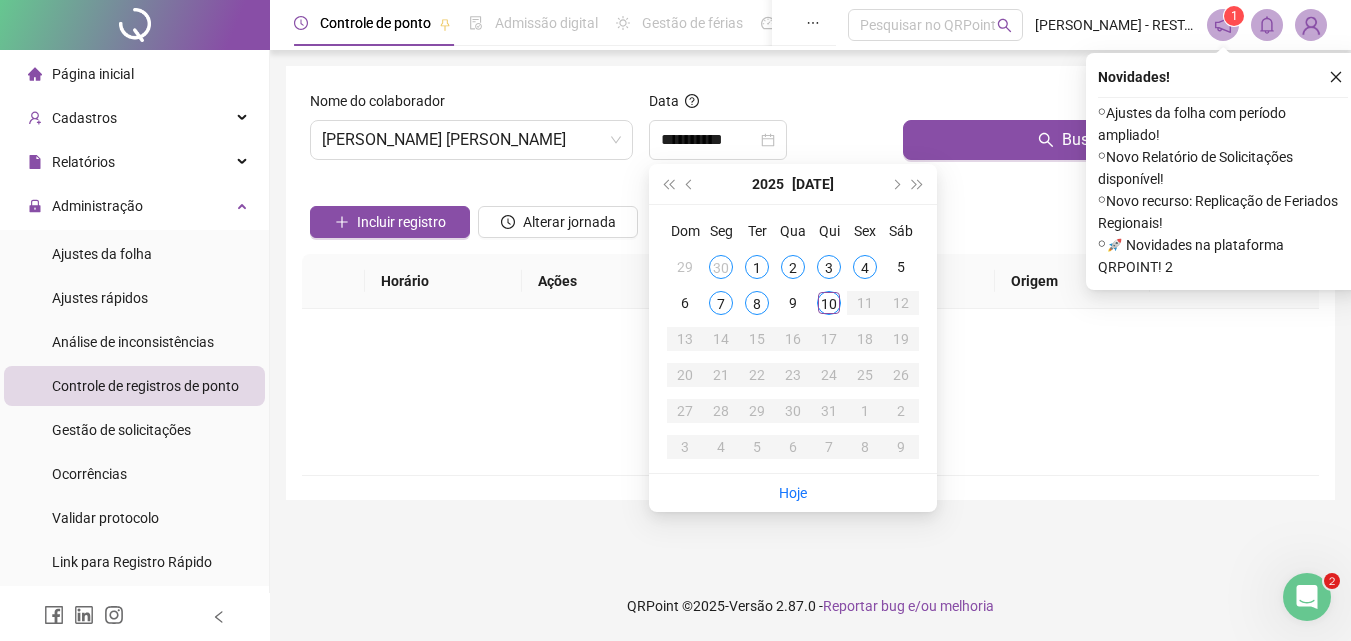 scroll, scrollTop: 0, scrollLeft: 0, axis: both 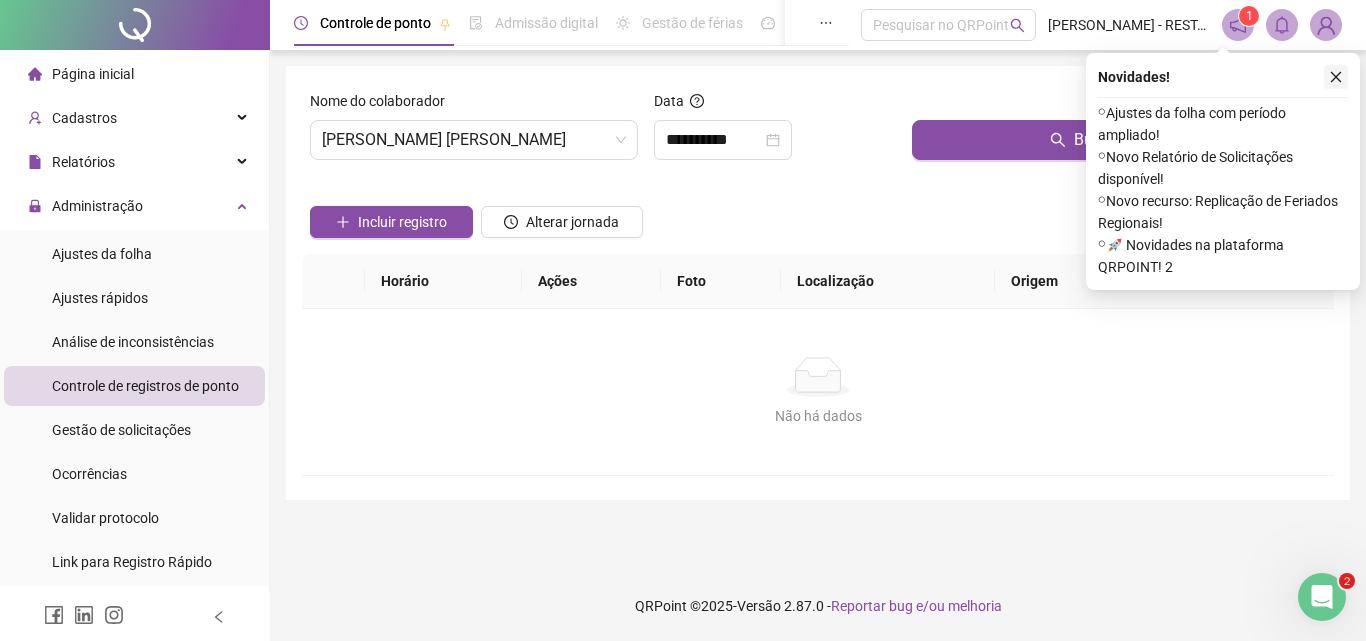 click at bounding box center (1336, 77) 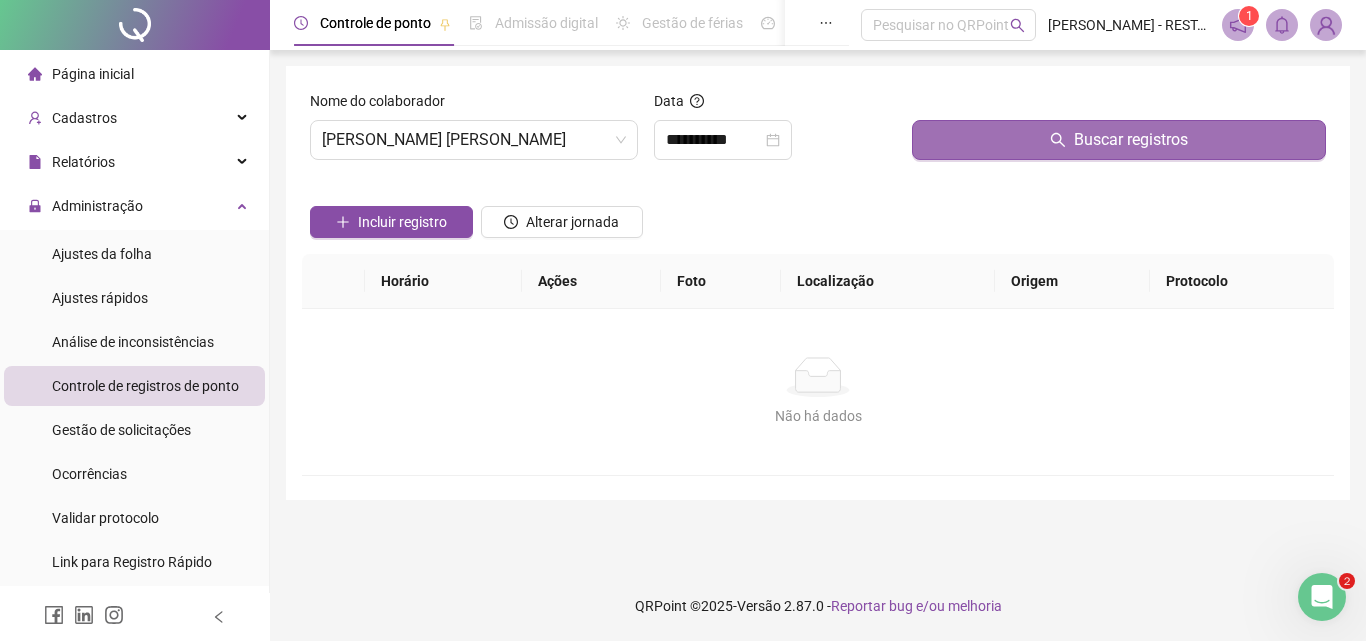 click on "Buscar registros" at bounding box center (1131, 140) 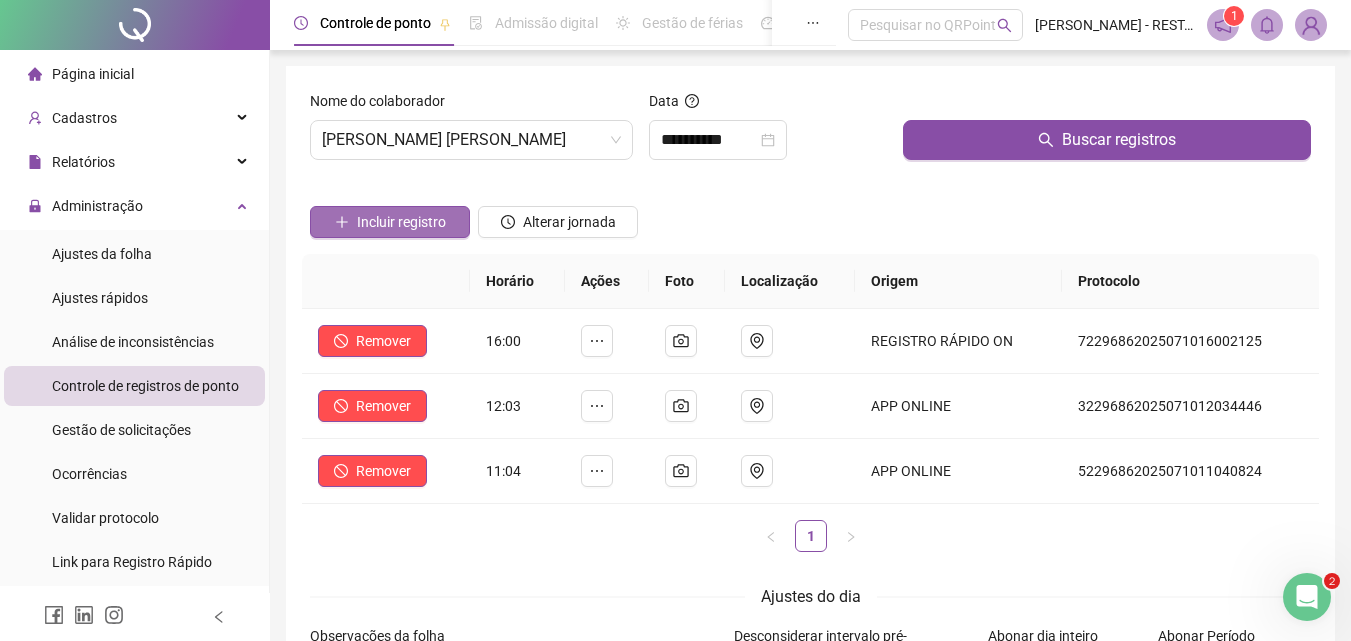 click on "Incluir registro" at bounding box center (401, 222) 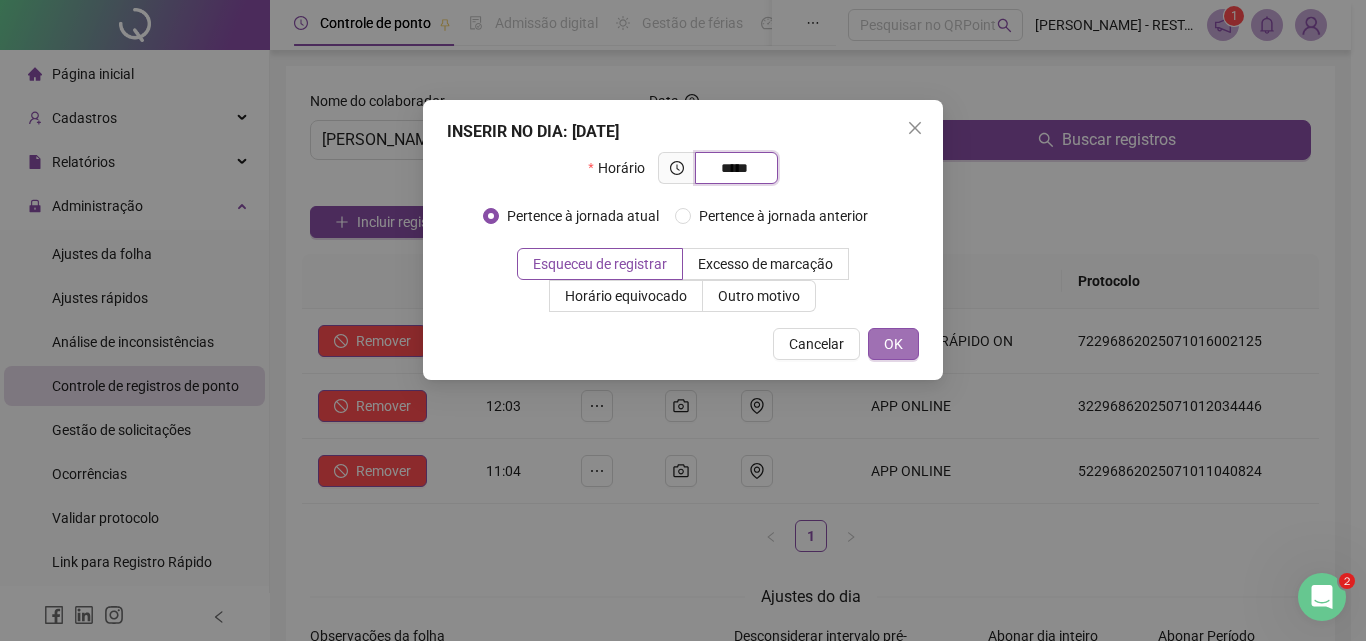 type on "*****" 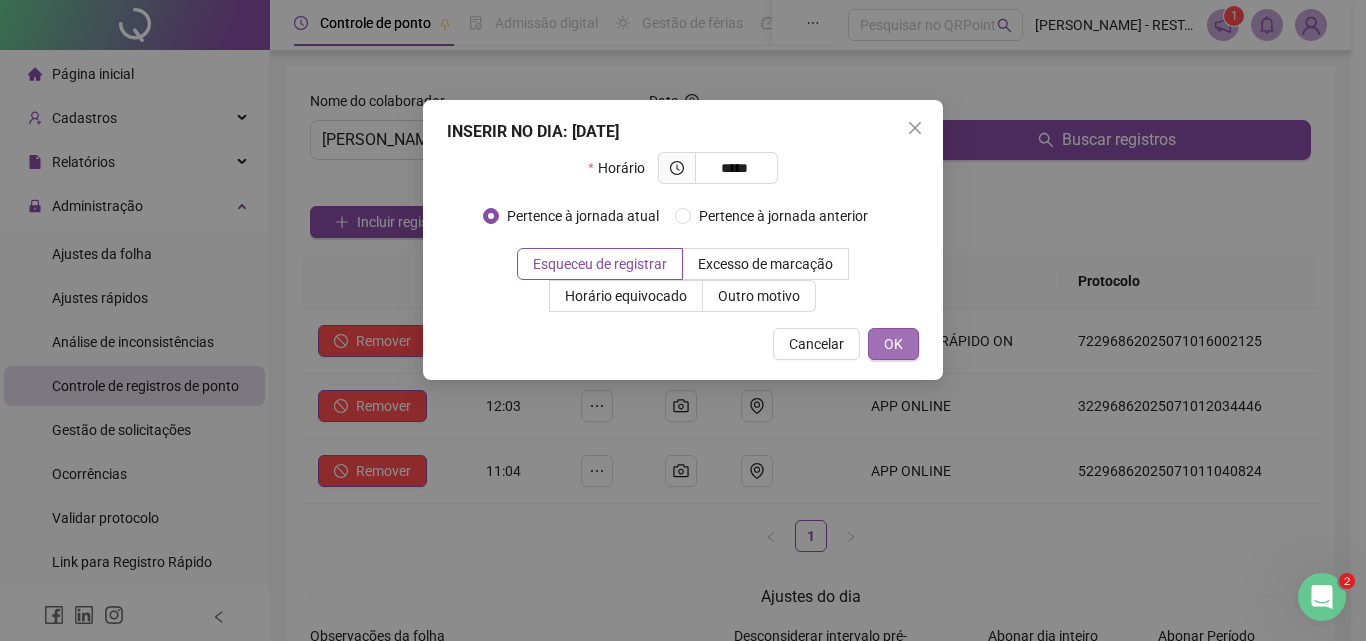 click on "OK" at bounding box center (893, 344) 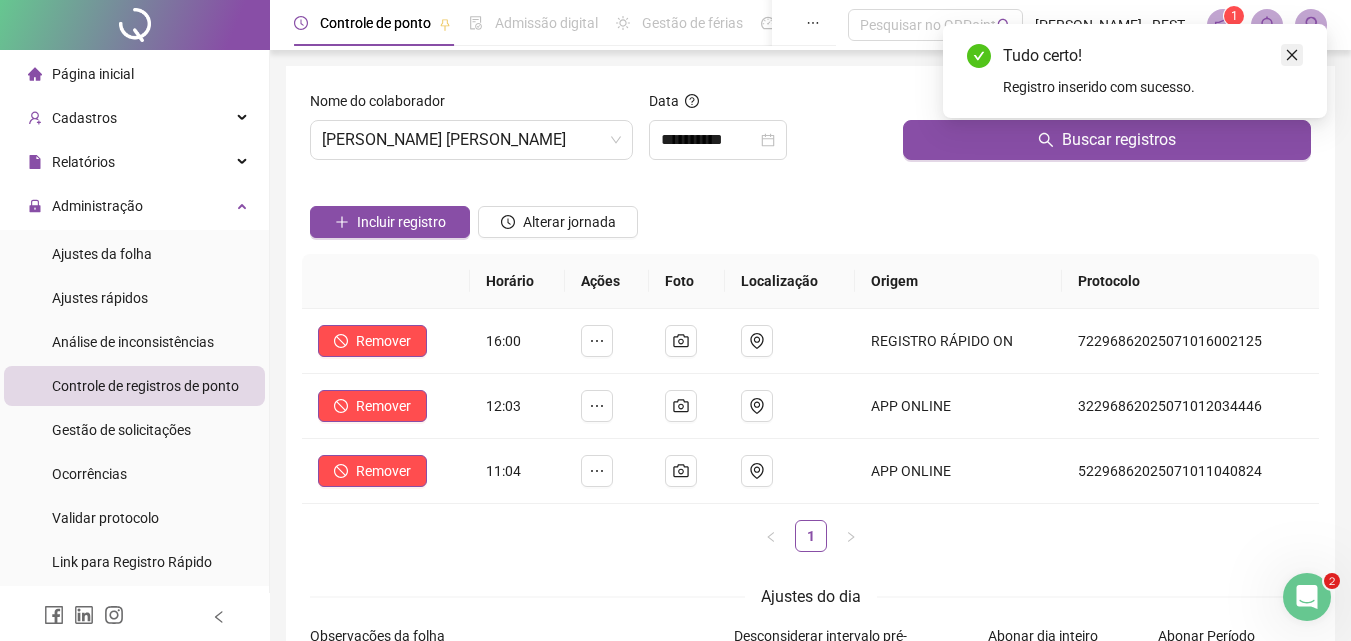 click 